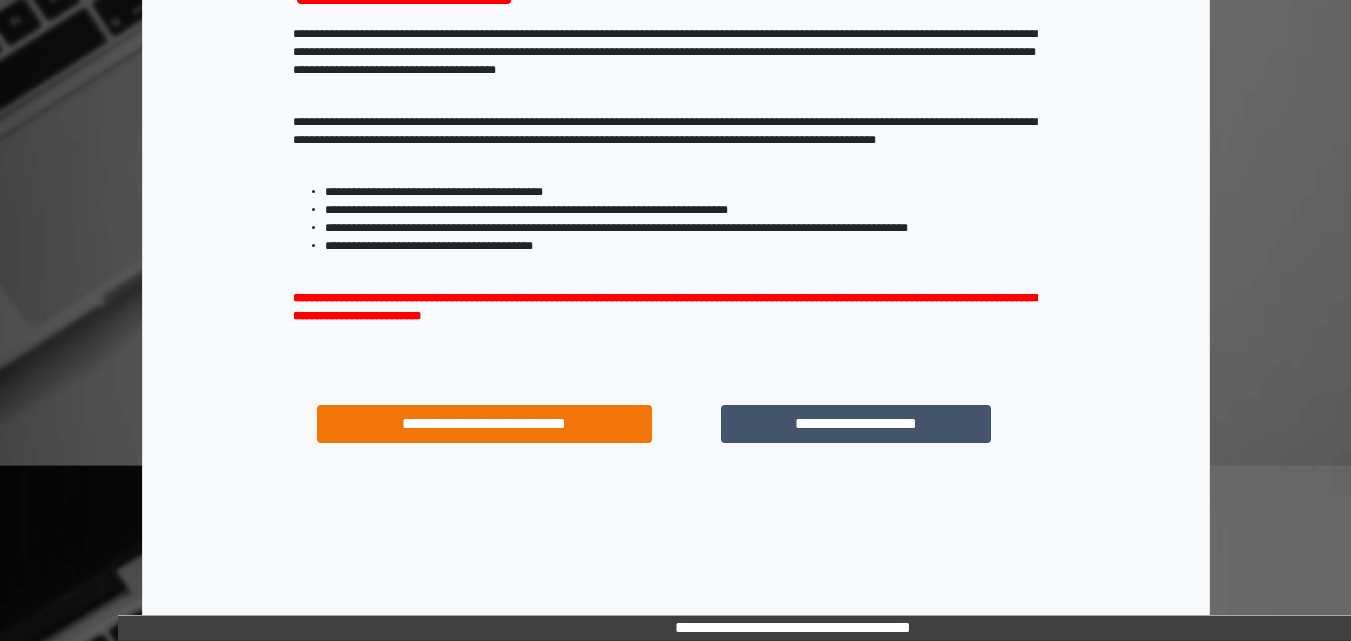 scroll, scrollTop: 287, scrollLeft: 0, axis: vertical 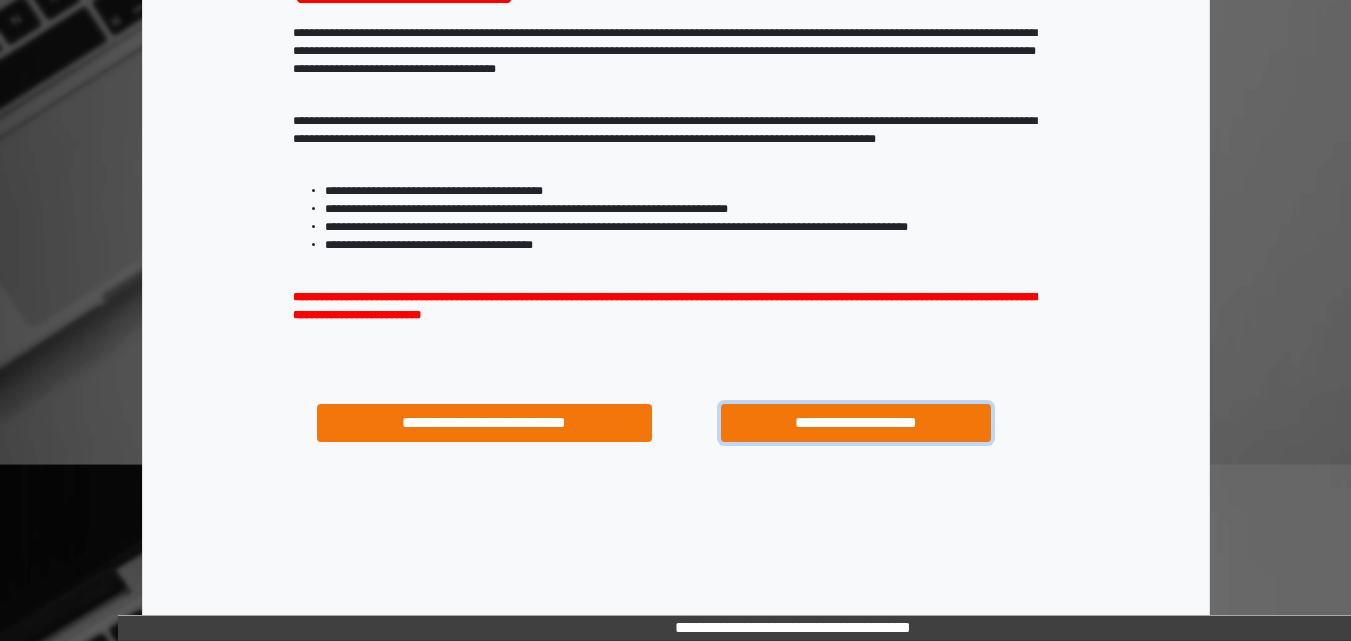click on "**********" at bounding box center (855, 423) 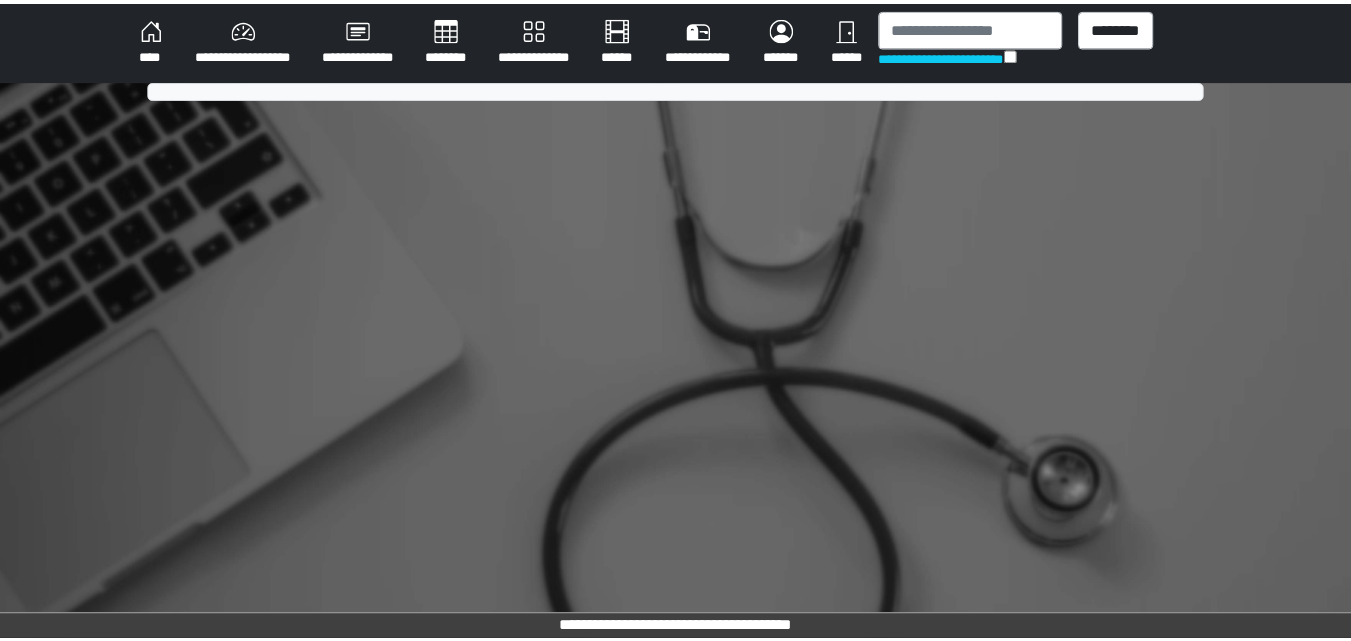 scroll, scrollTop: 0, scrollLeft: 0, axis: both 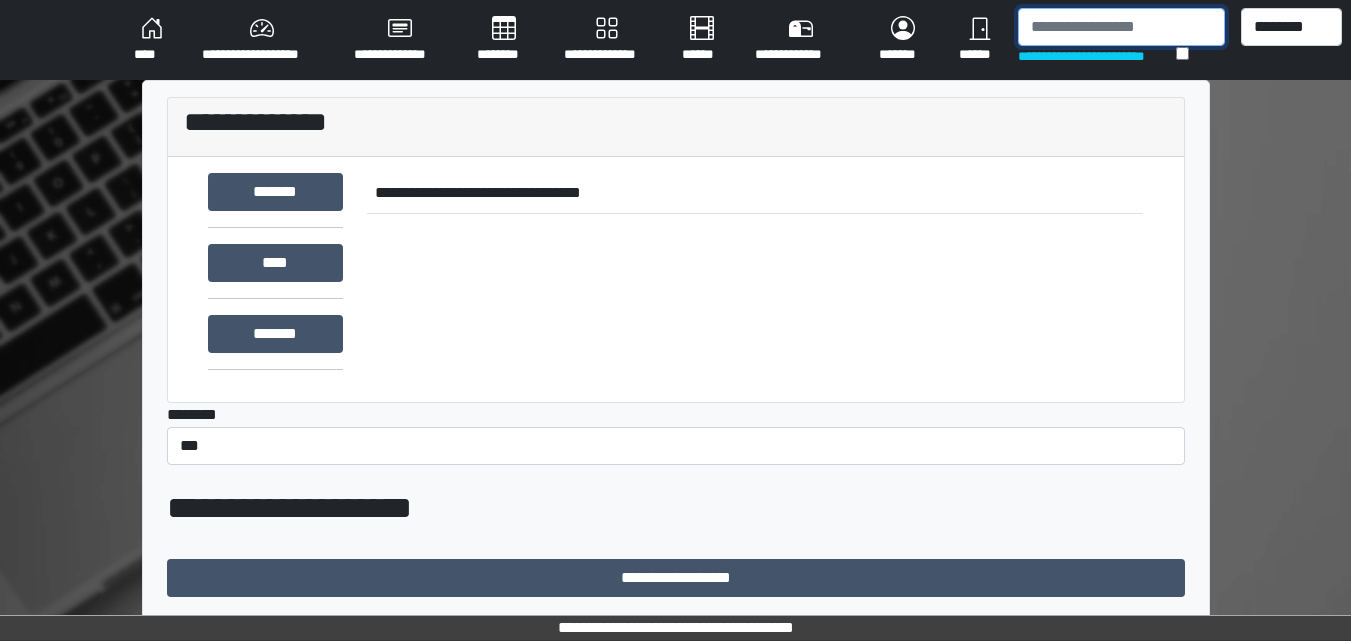 click at bounding box center (1121, 27) 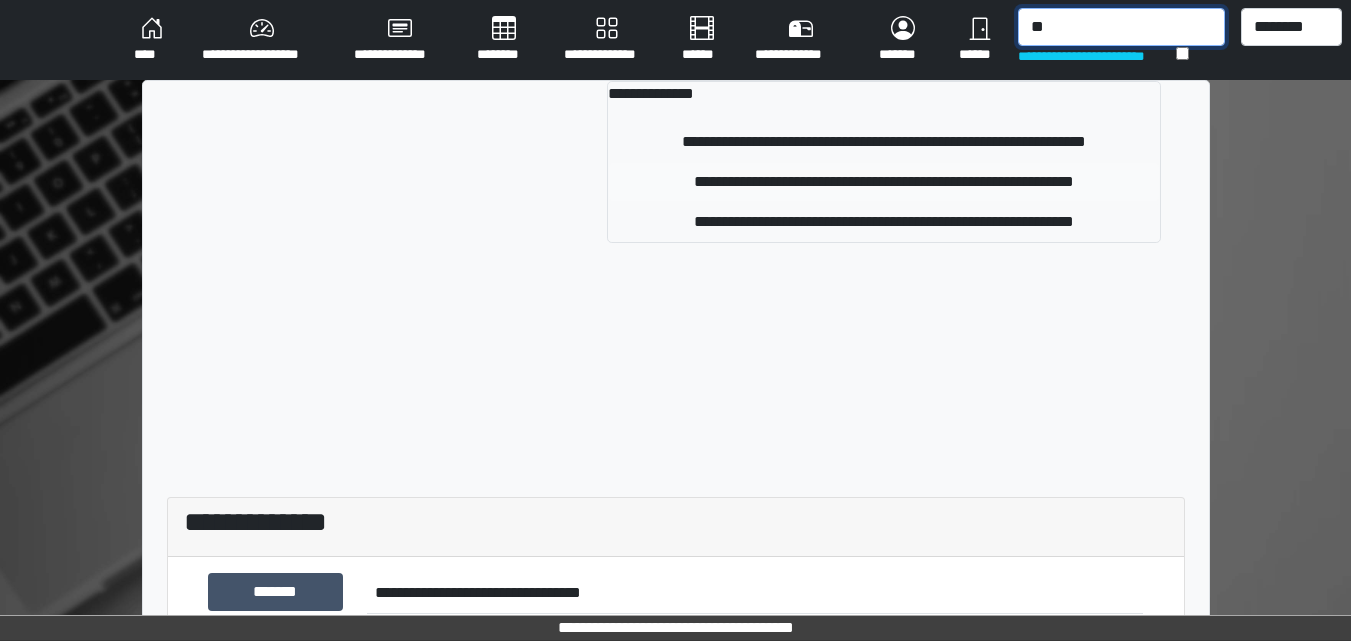 type on "*" 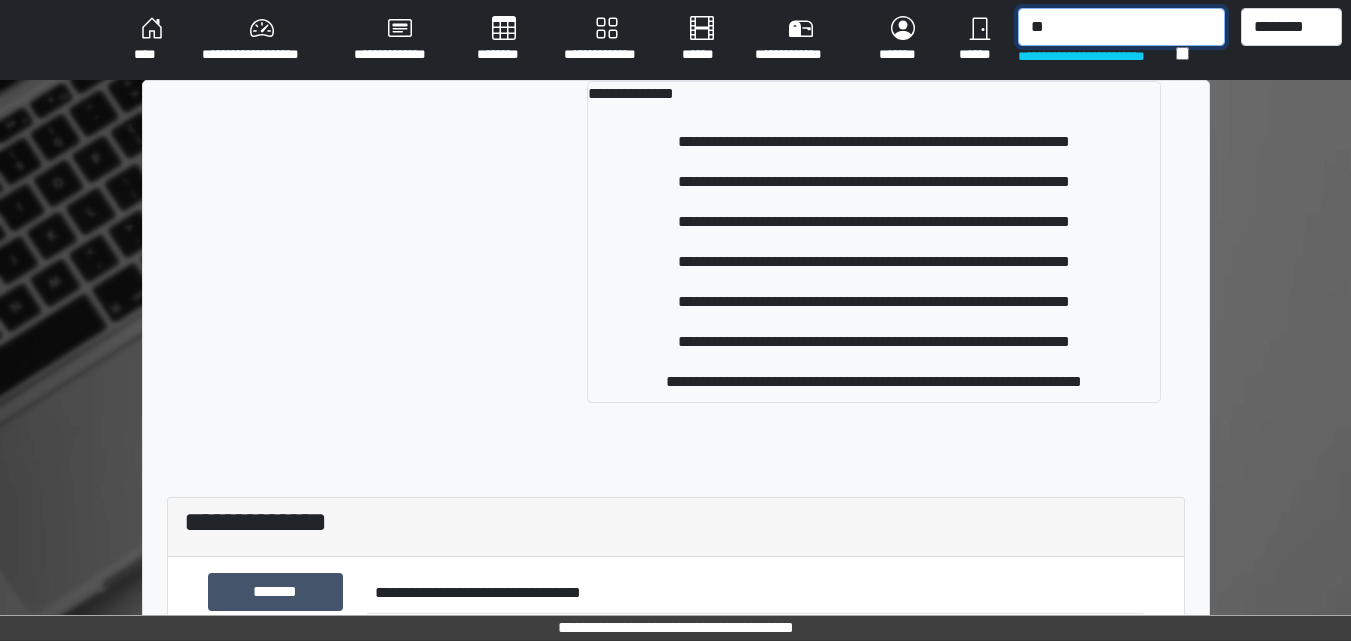 type on "*" 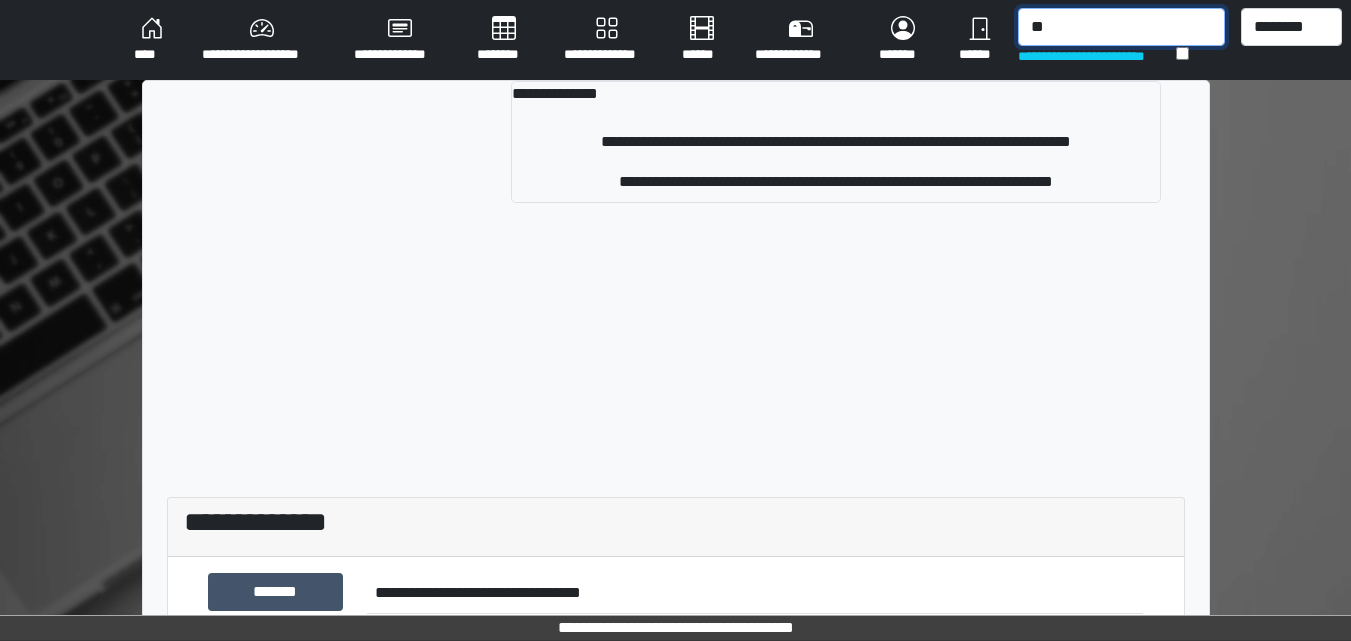 type on "*" 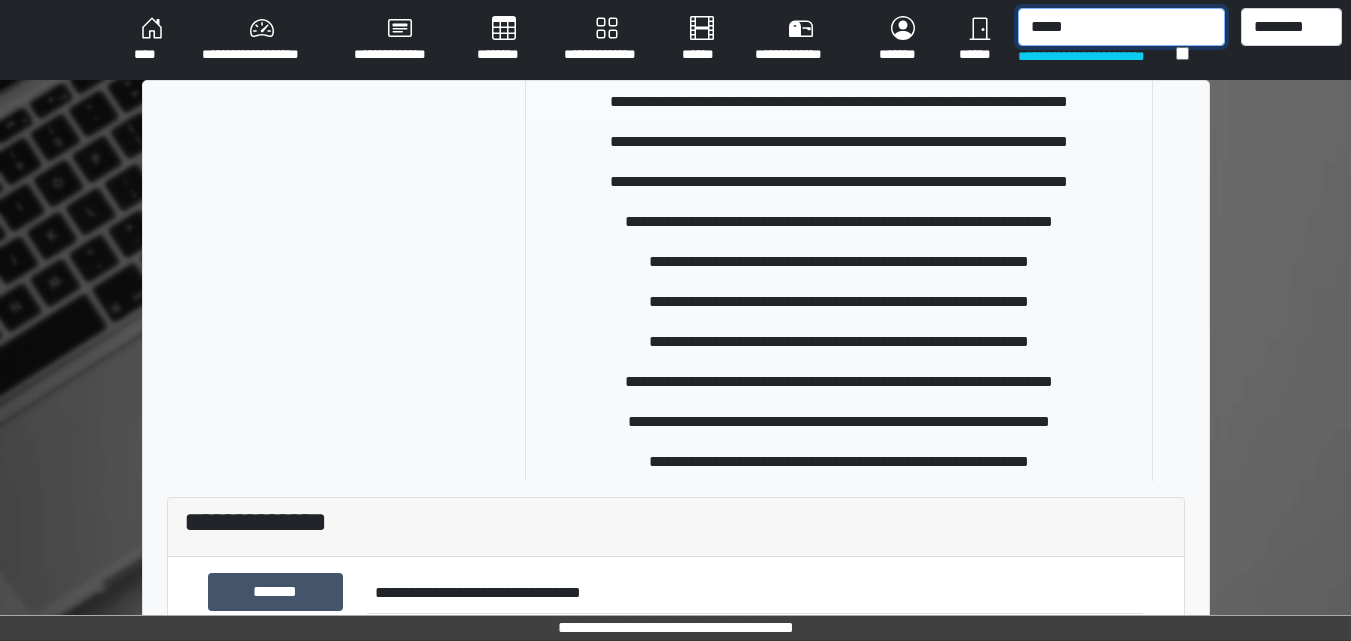 scroll, scrollTop: 500, scrollLeft: 0, axis: vertical 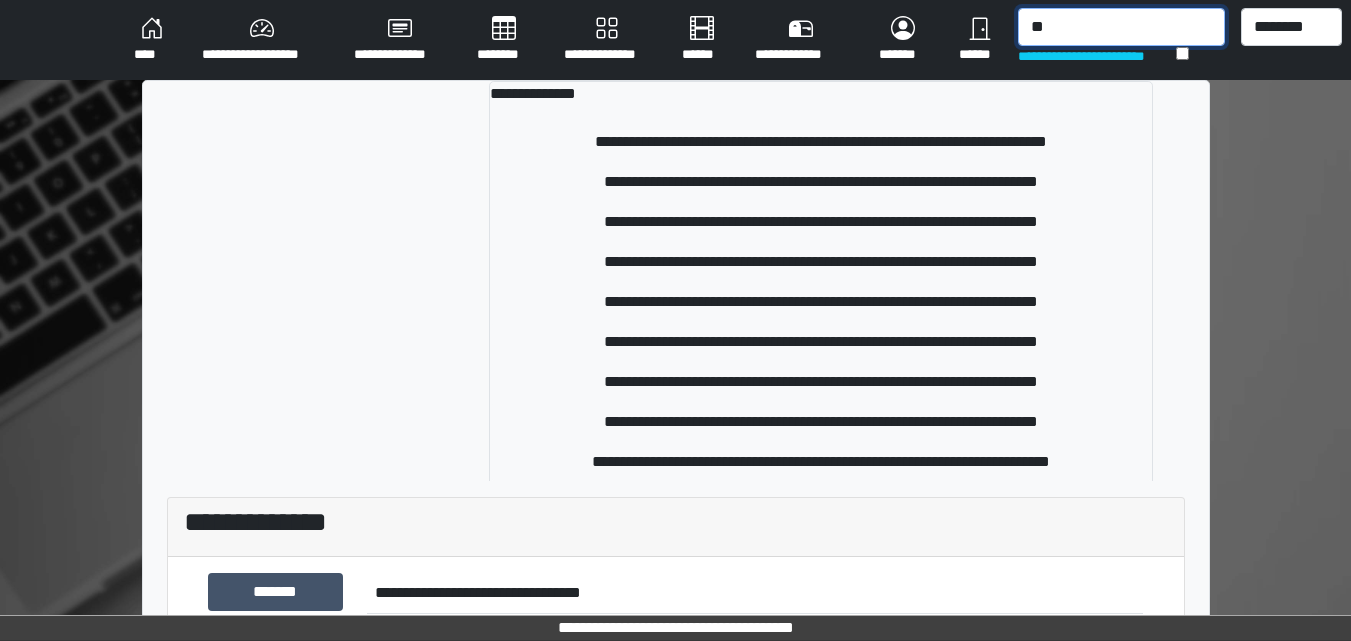 type on "*" 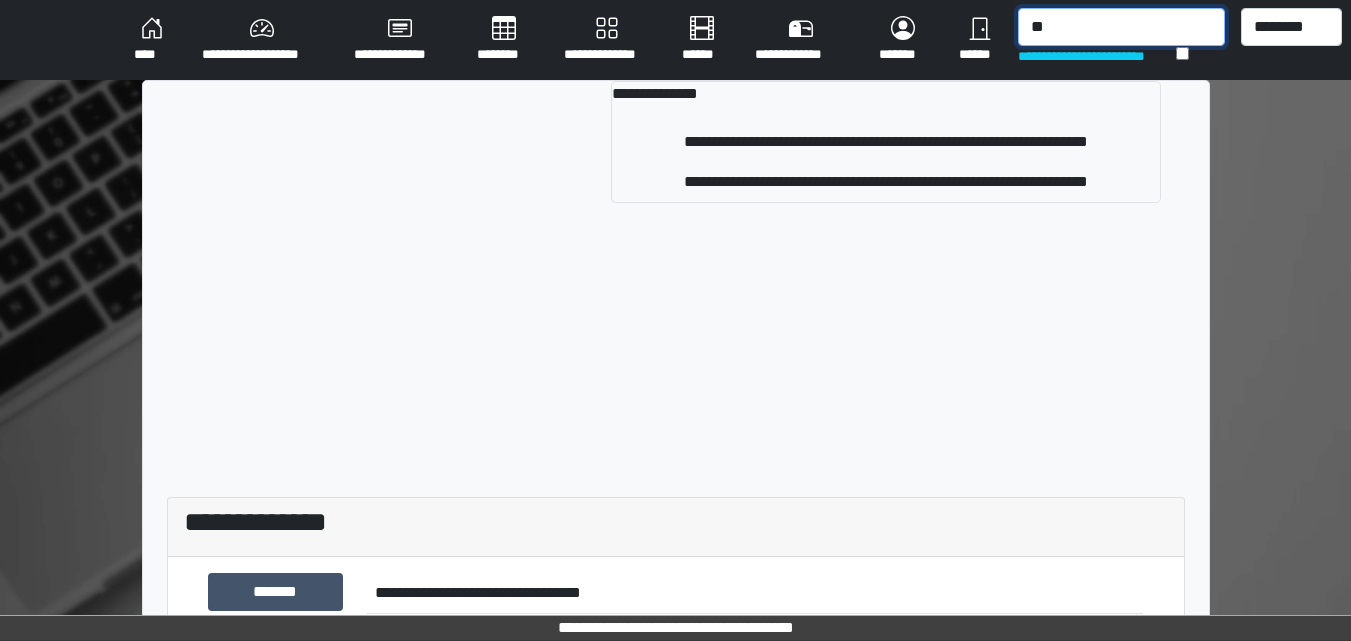 type on "*" 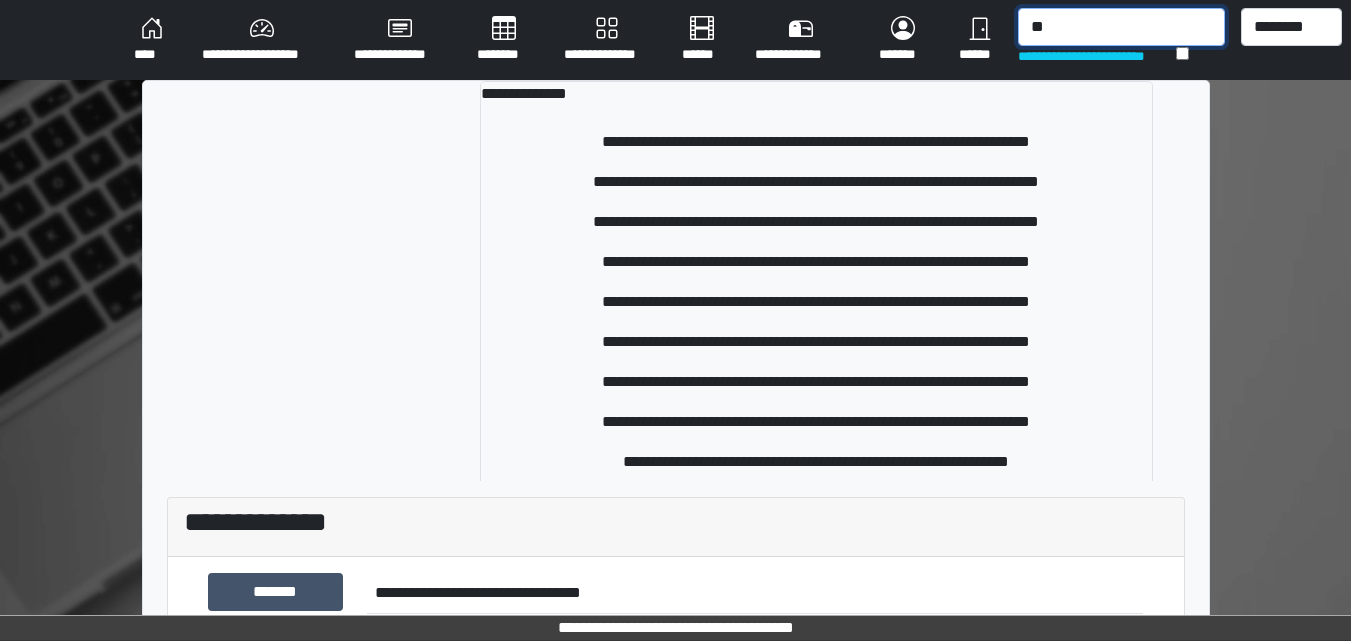type on "*" 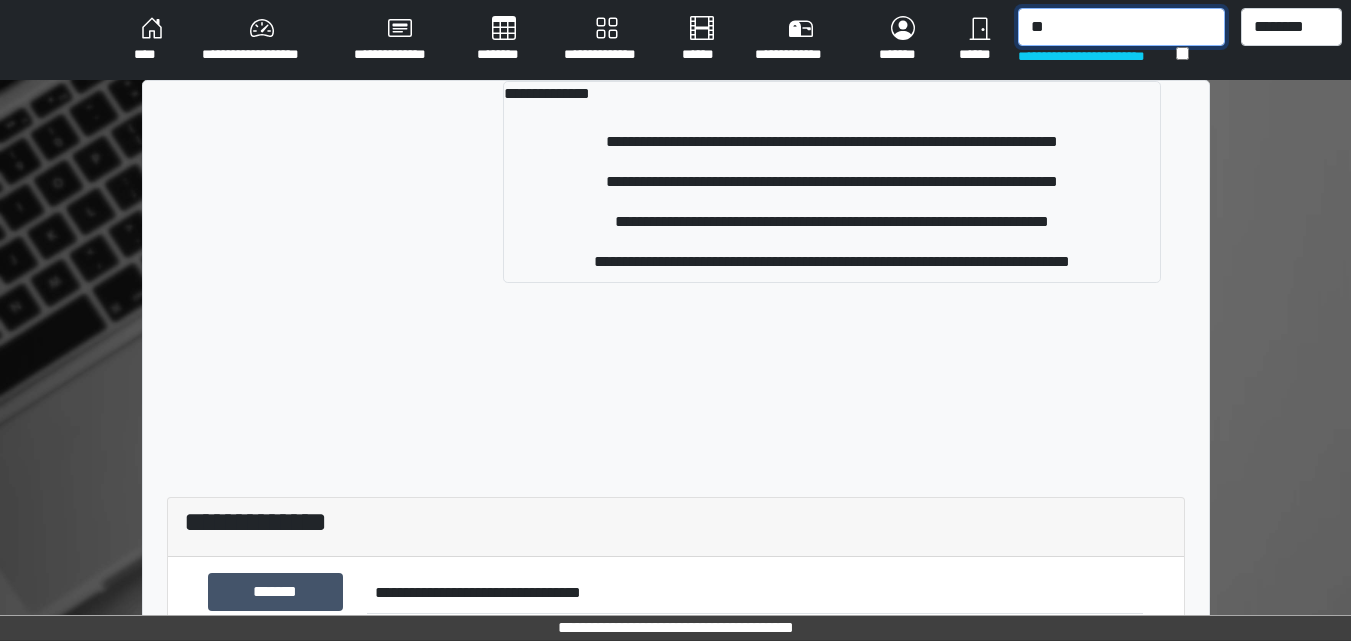 type on "*" 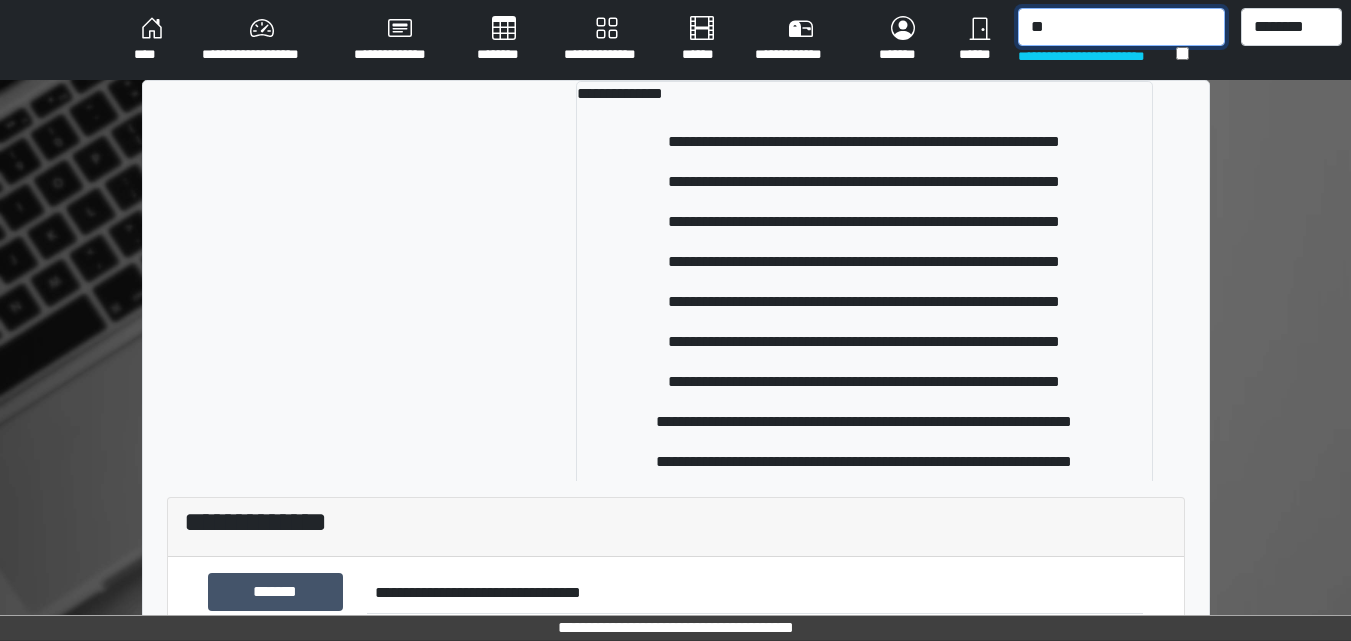 type on "*" 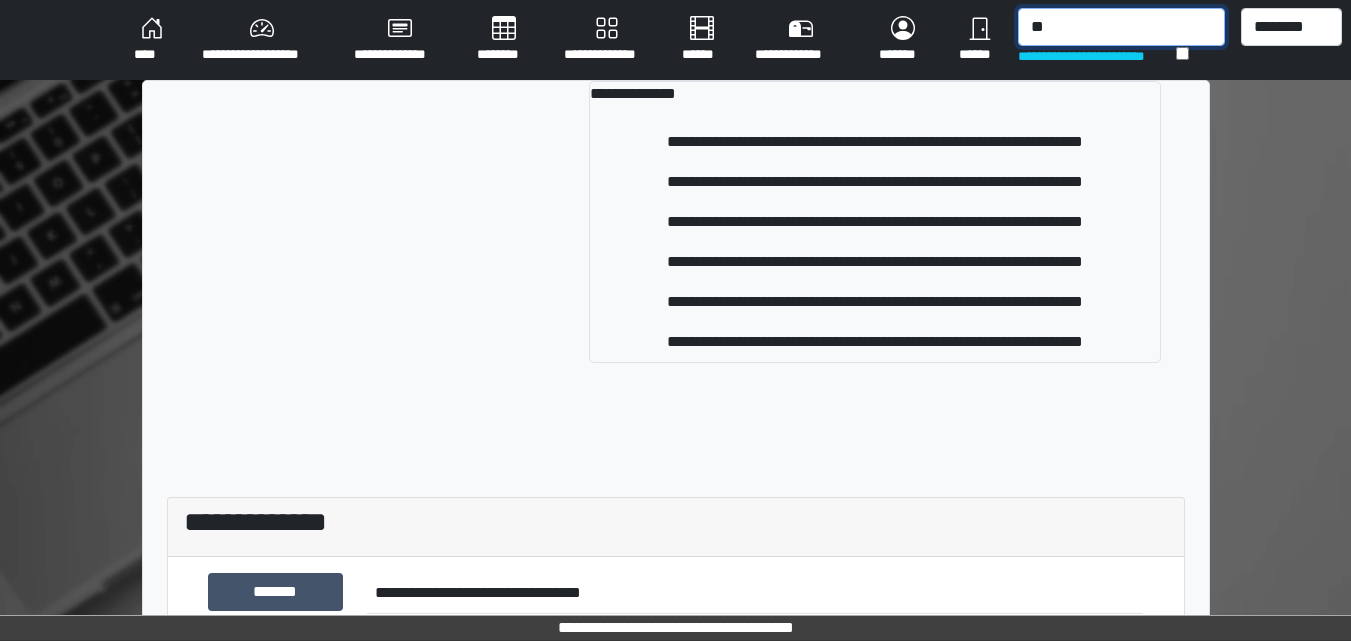 type on "*" 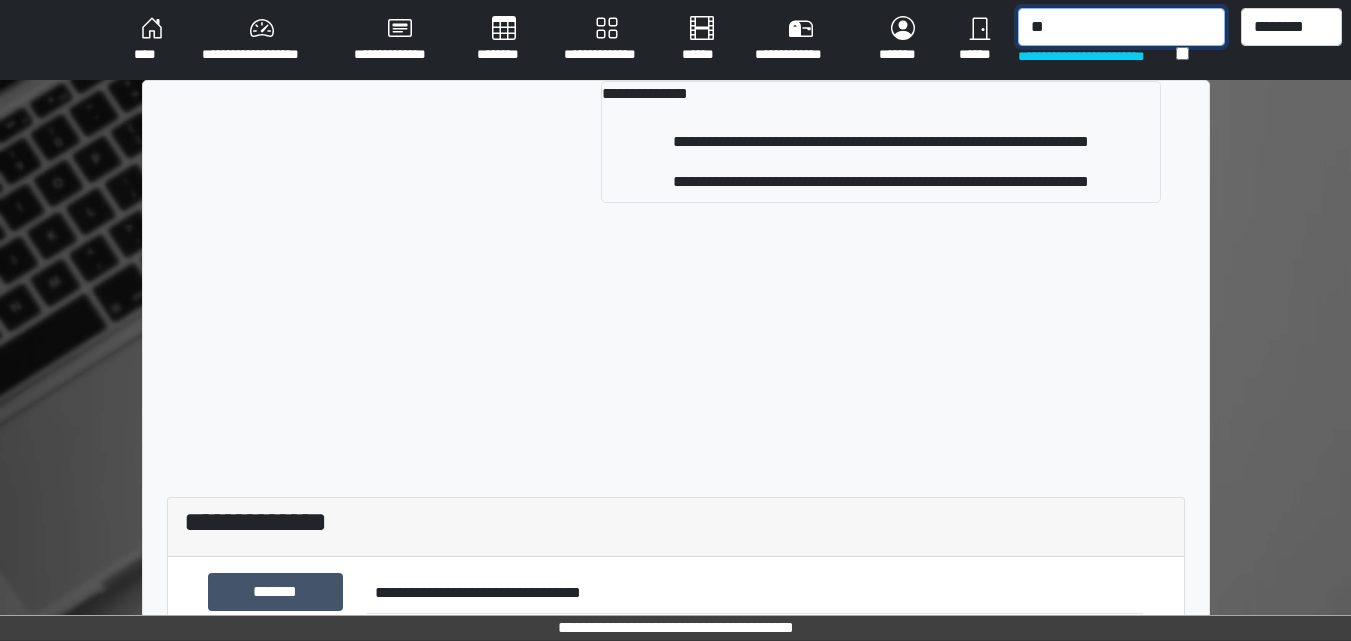 type on "*" 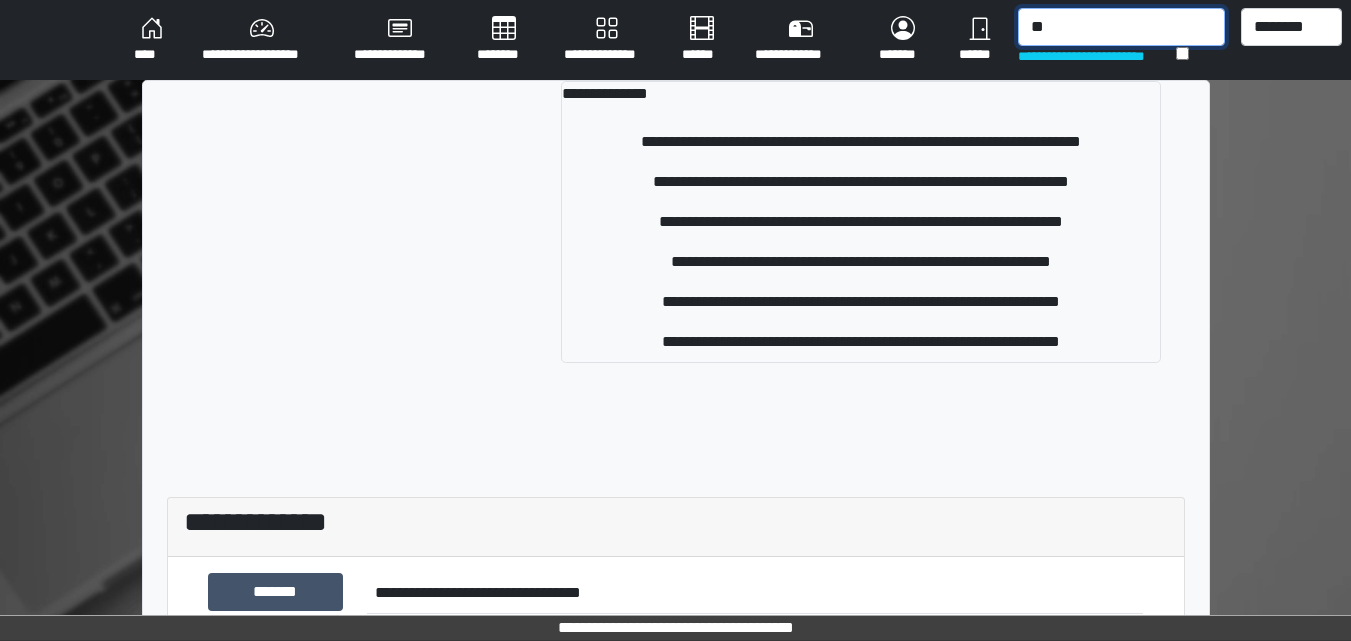 type on "*" 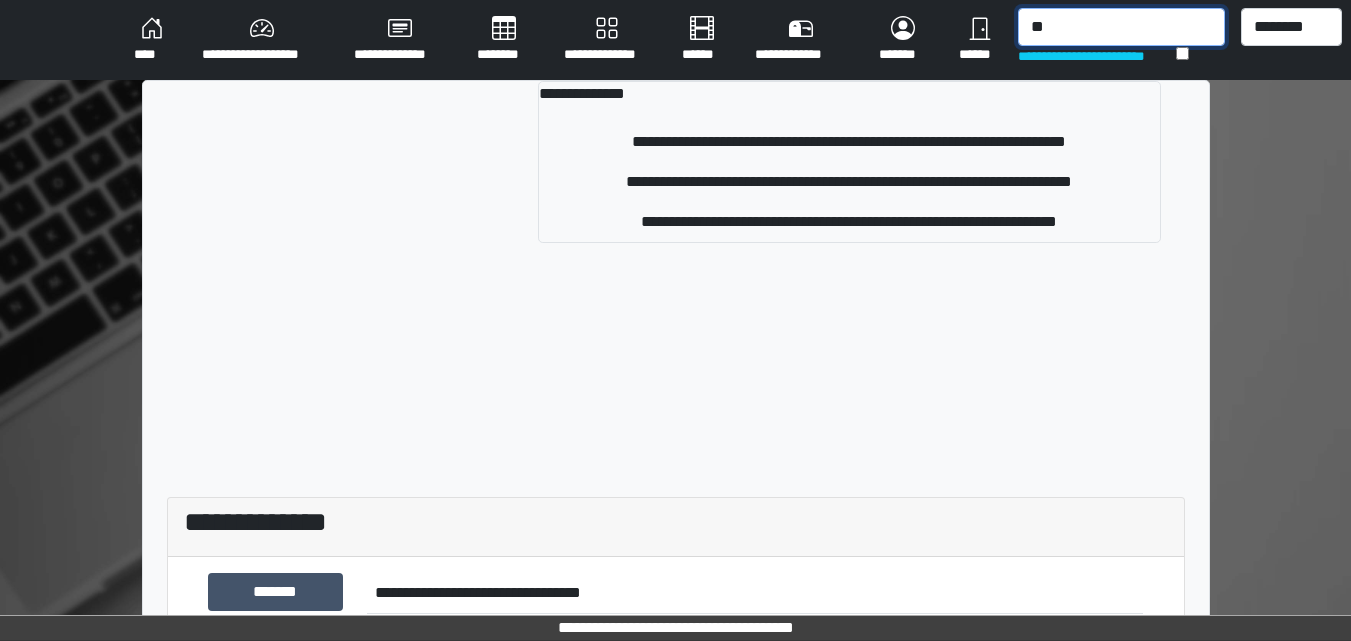 type on "*" 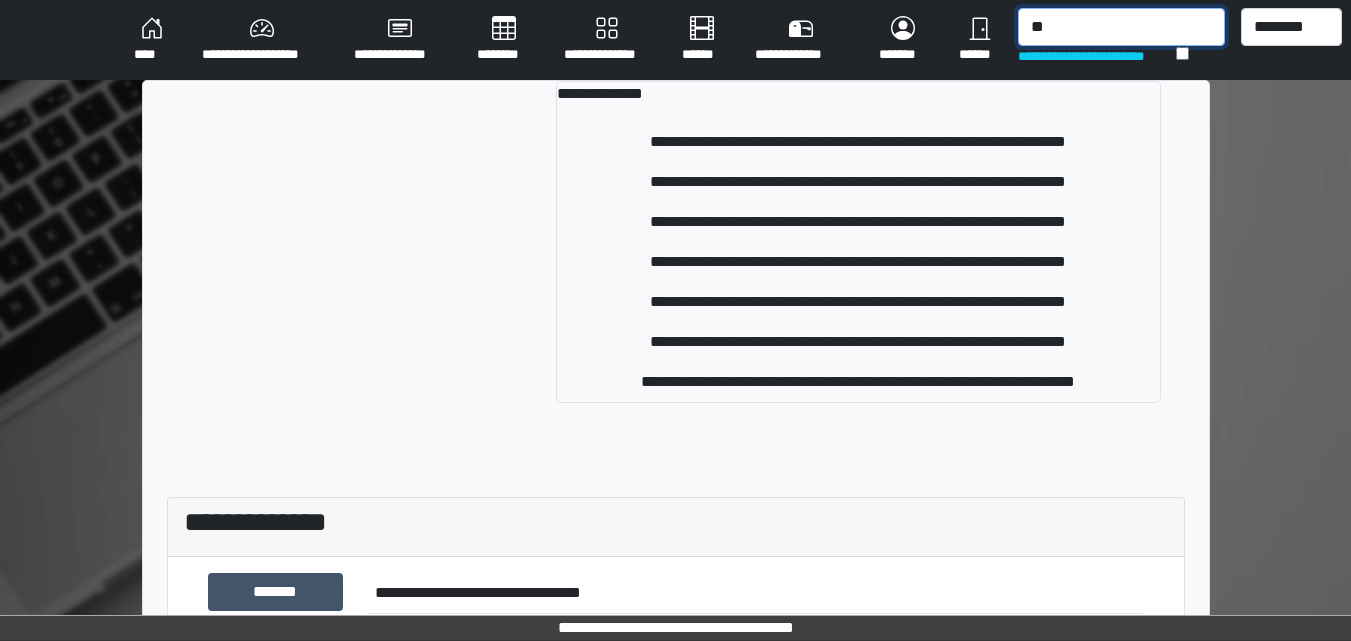 type on "*" 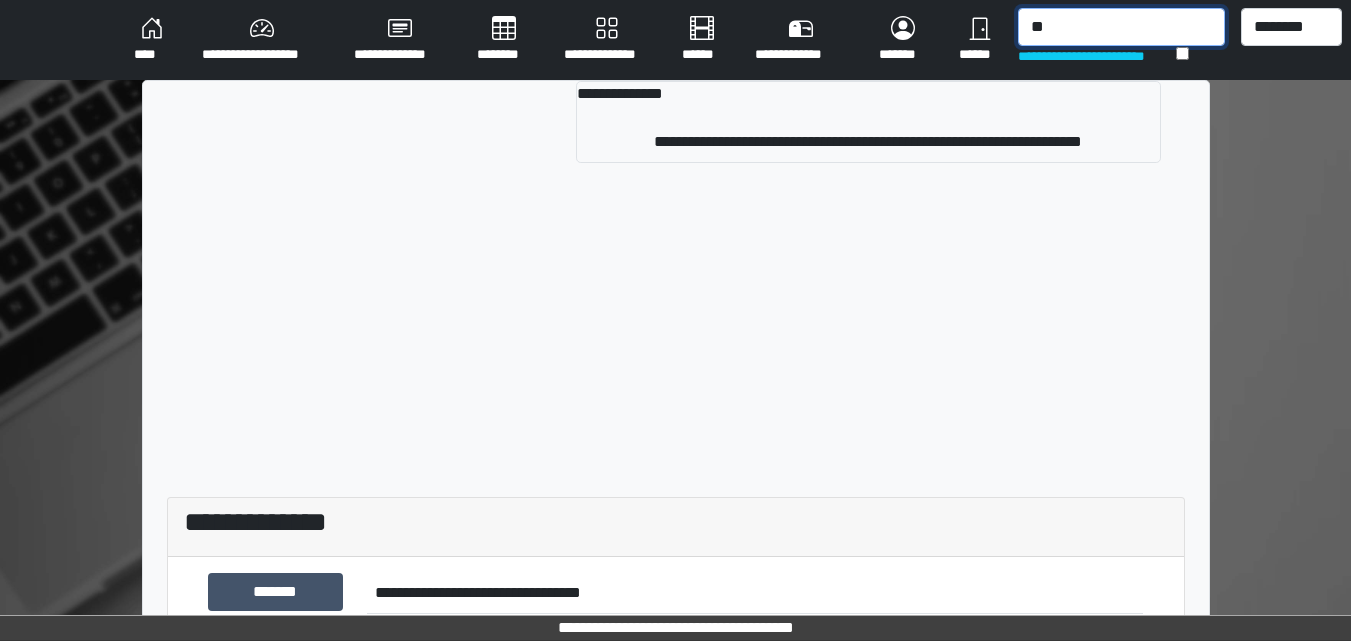 type on "*" 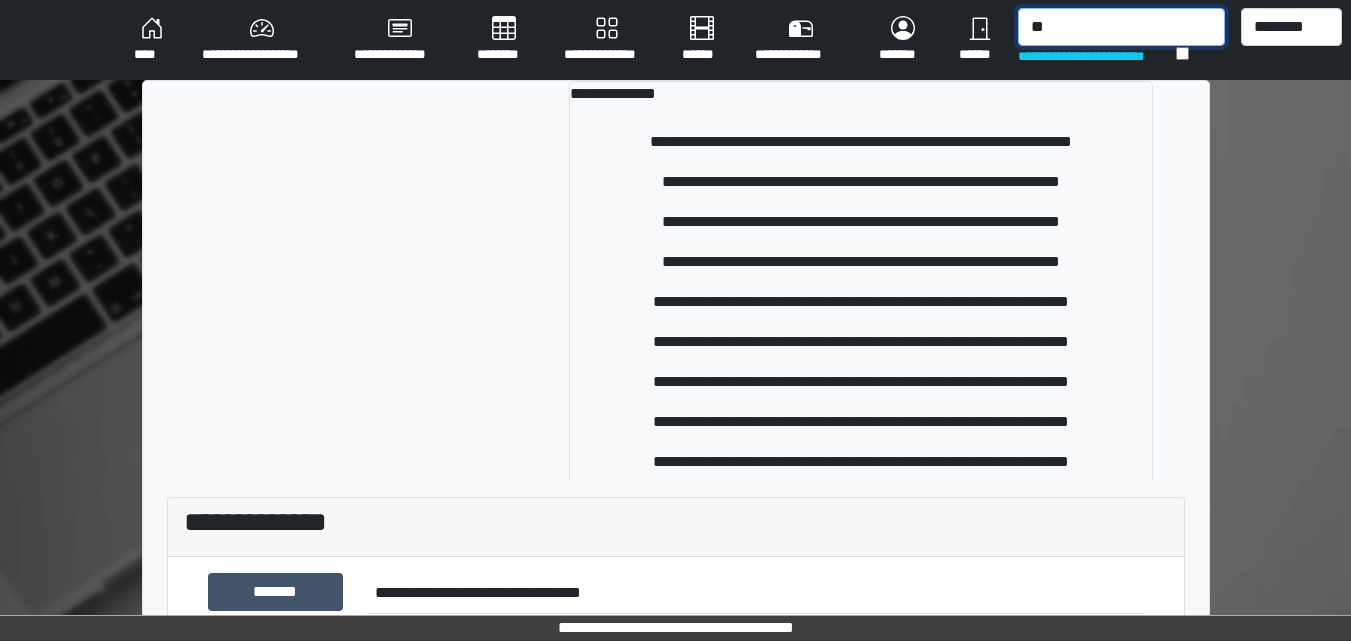 type on "*" 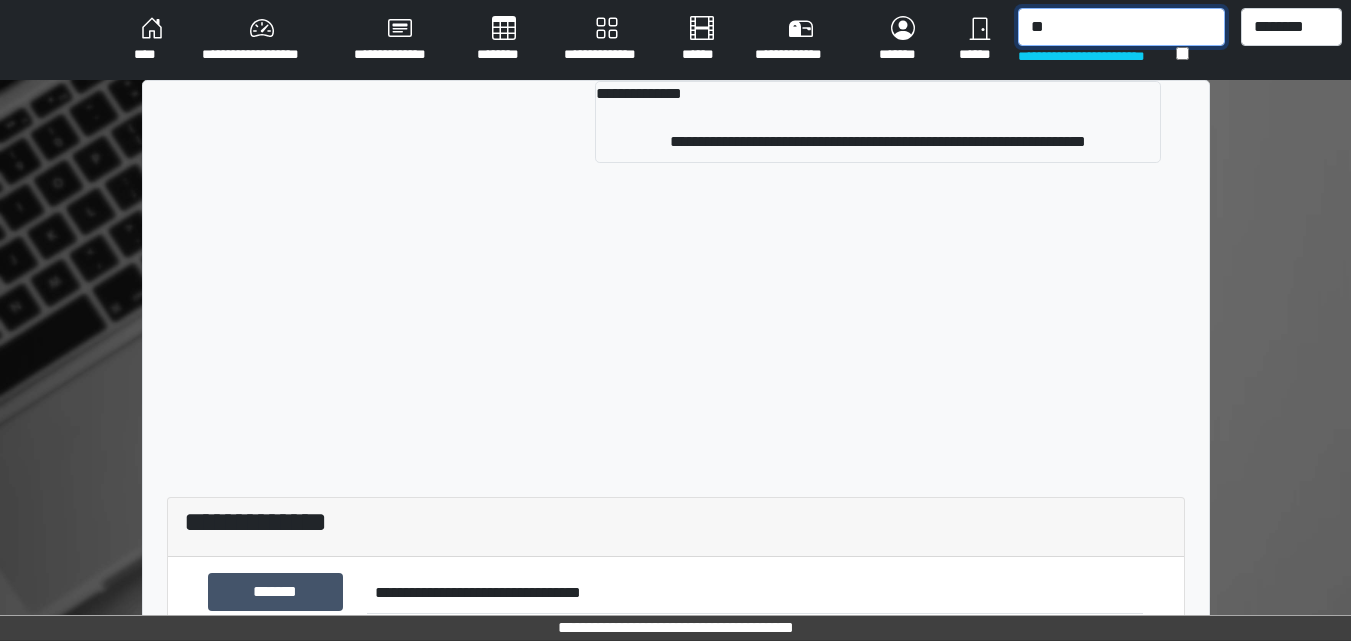 type on "*" 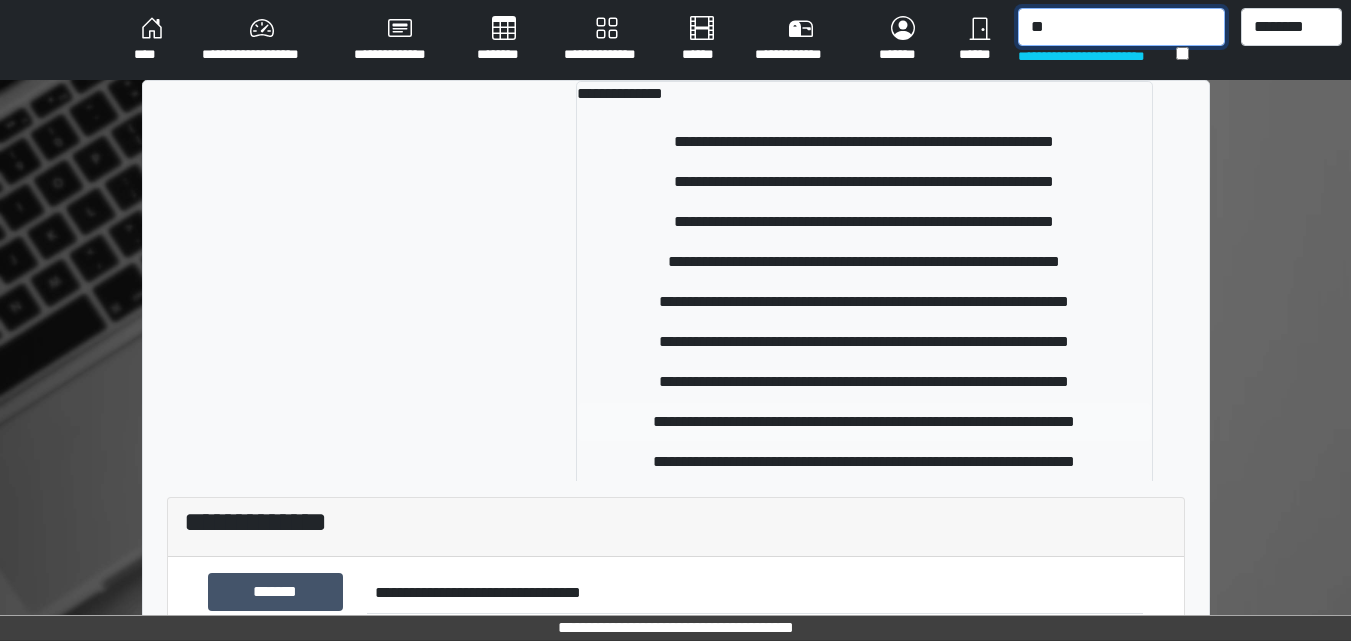 type on "*" 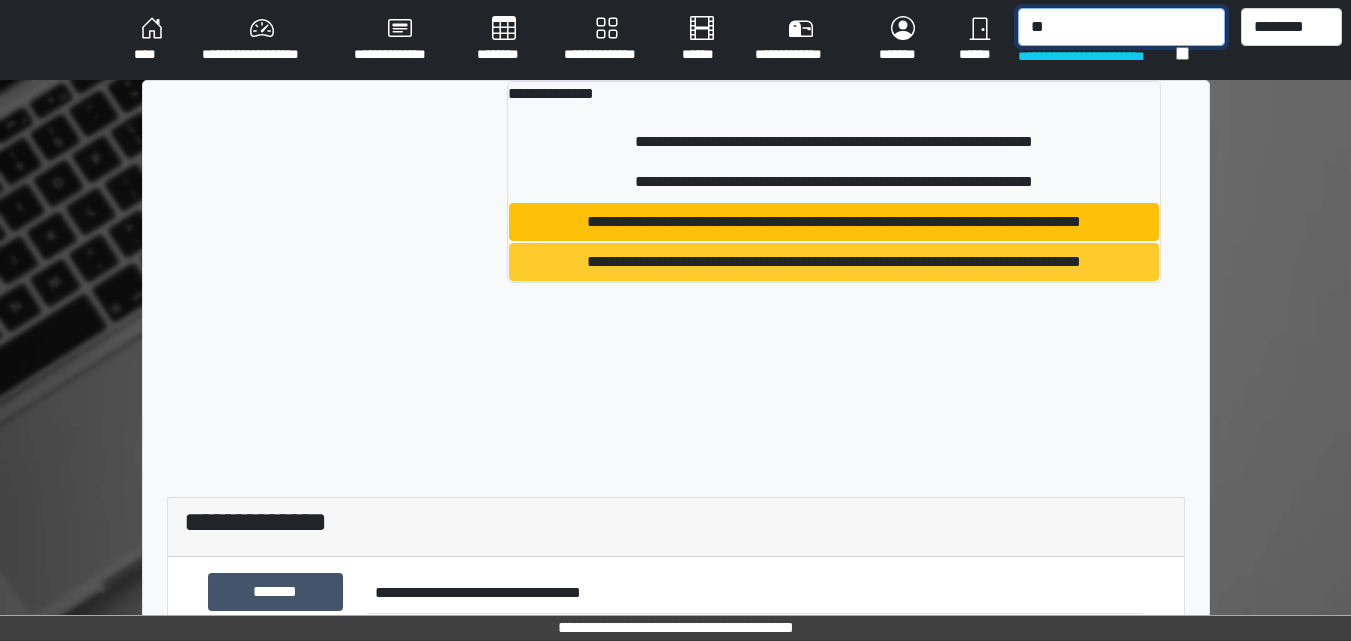 type on "*" 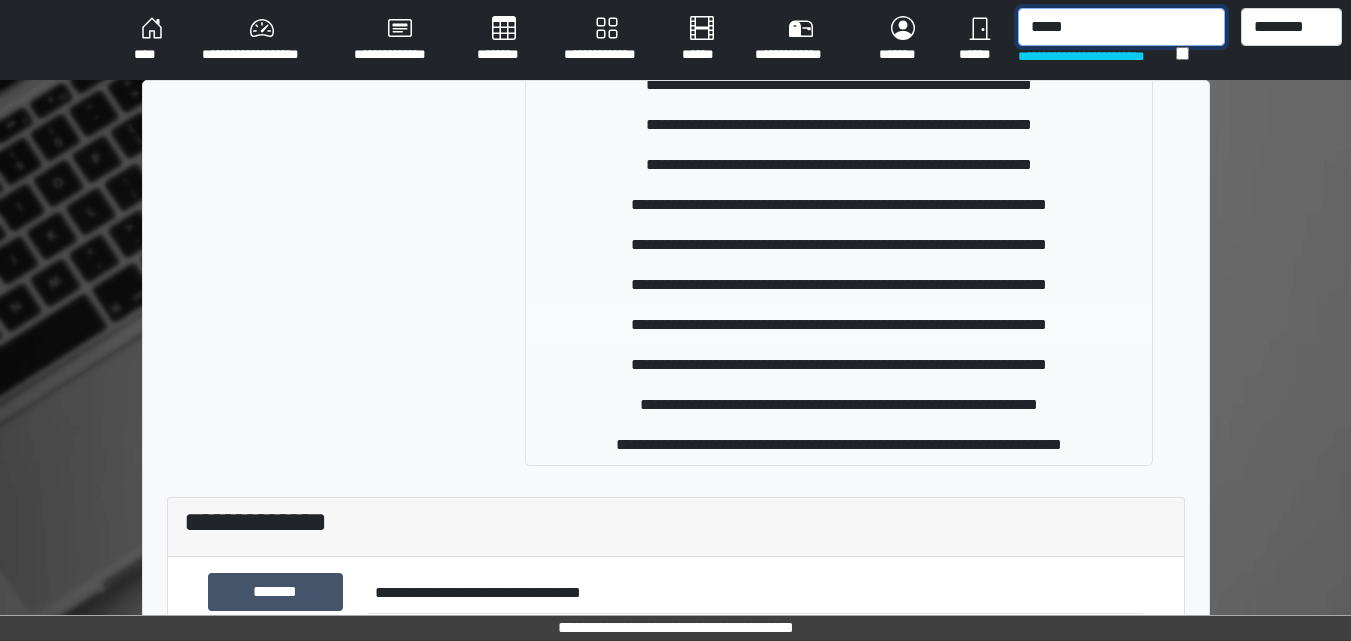 scroll, scrollTop: 178, scrollLeft: 0, axis: vertical 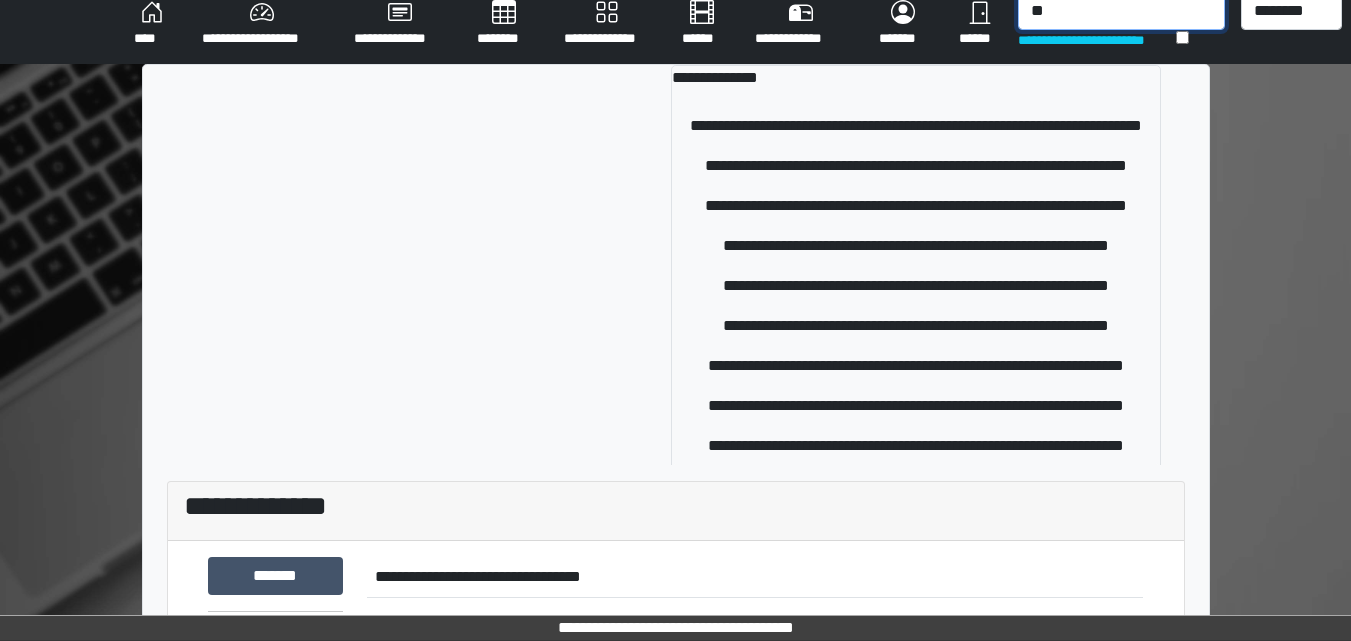 type on "*" 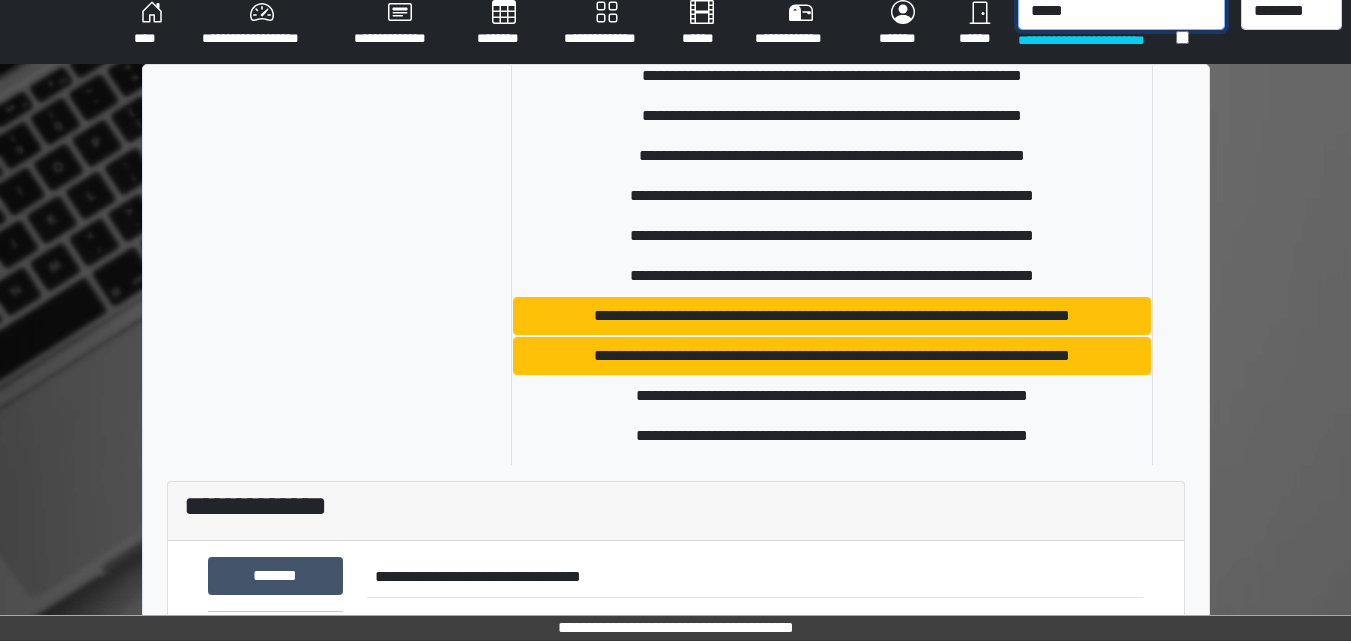 scroll, scrollTop: 500, scrollLeft: 0, axis: vertical 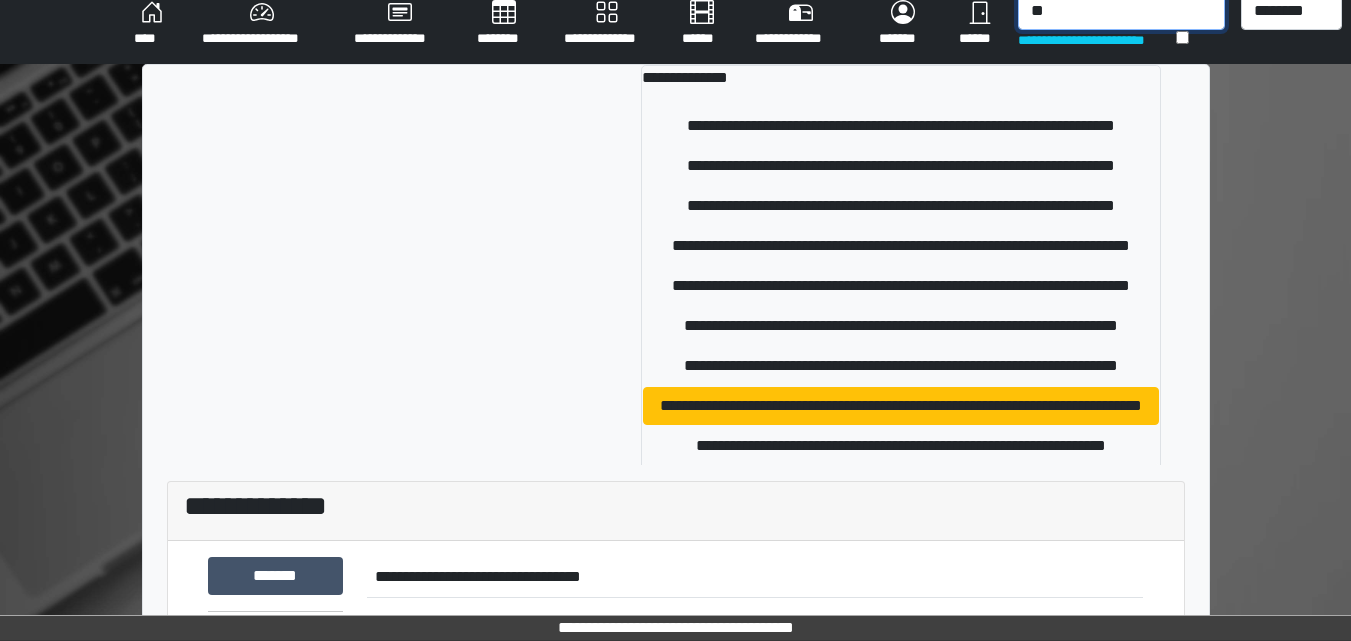 type on "*" 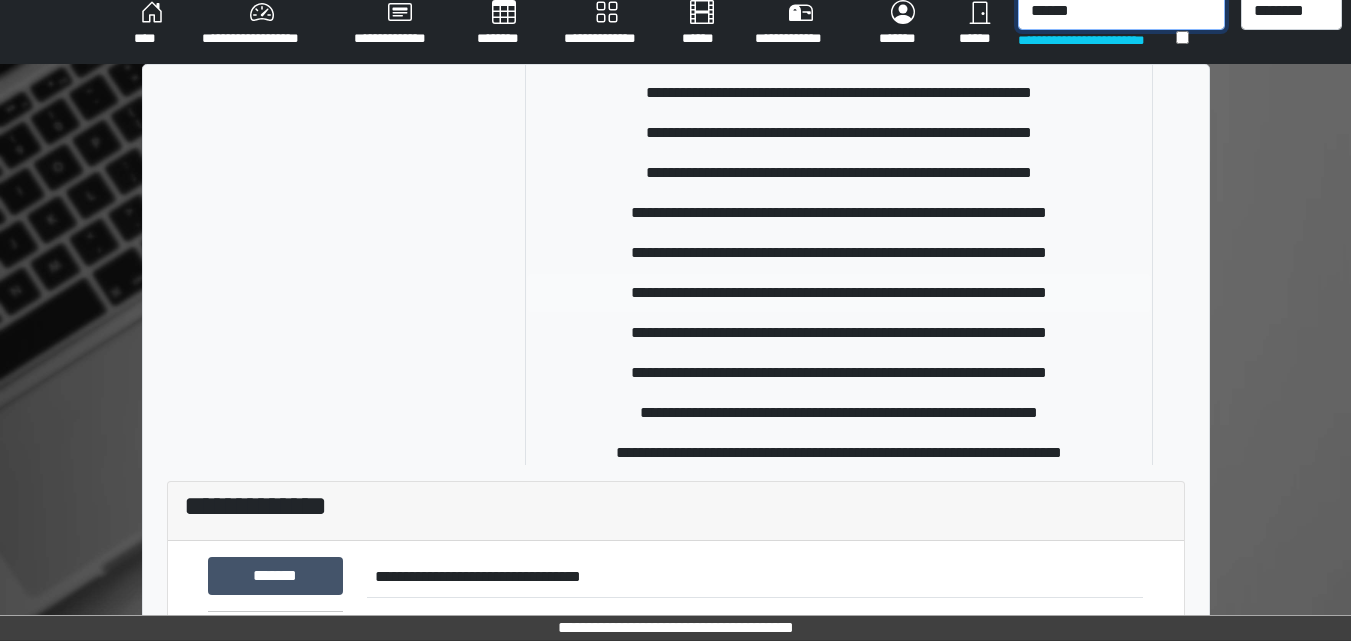 scroll, scrollTop: 178, scrollLeft: 0, axis: vertical 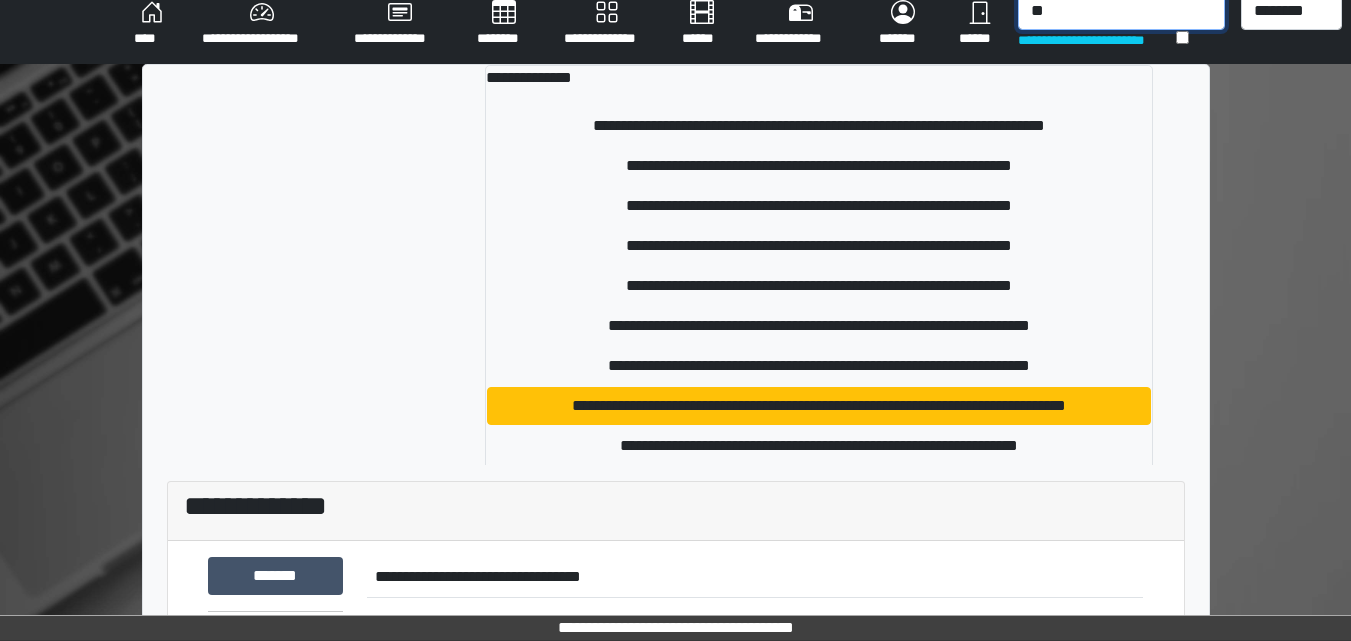 type on "*" 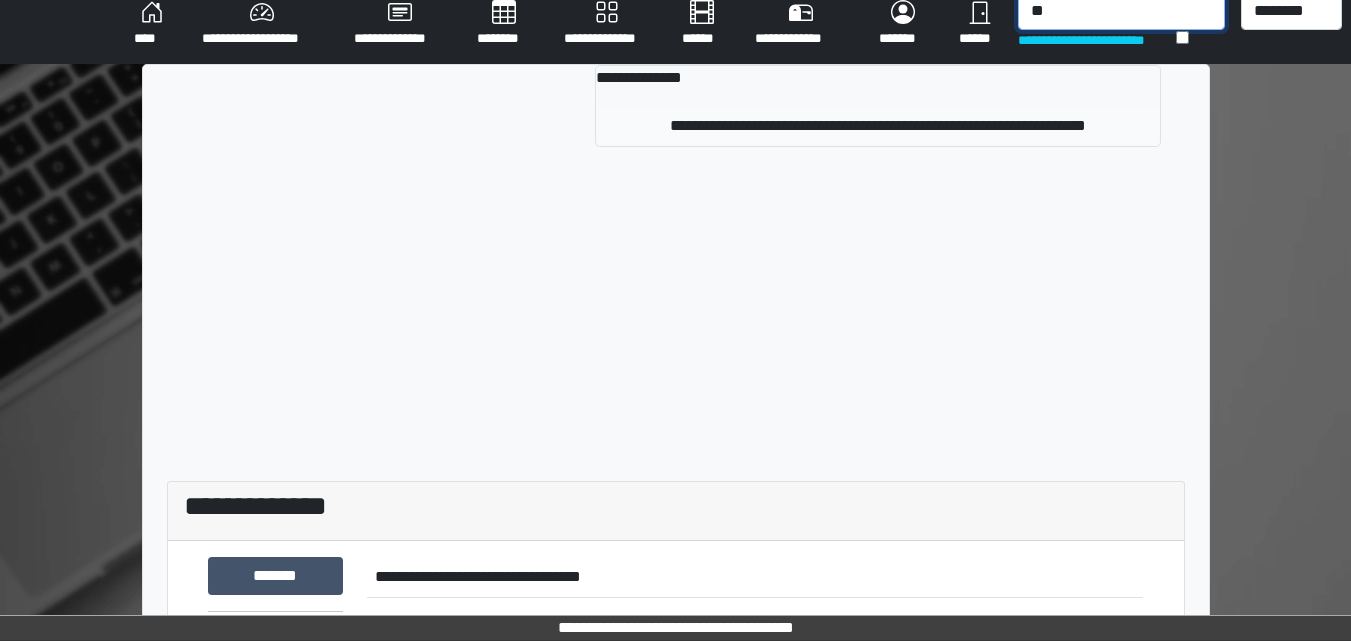 type on "*" 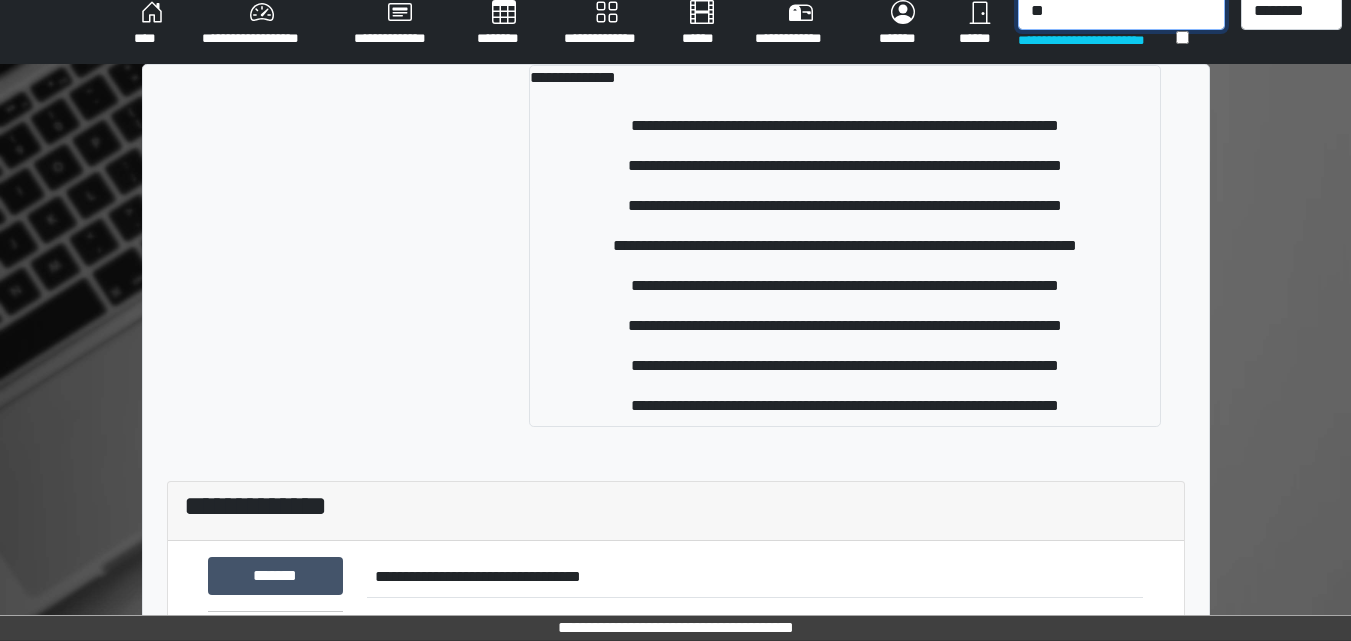 type on "*" 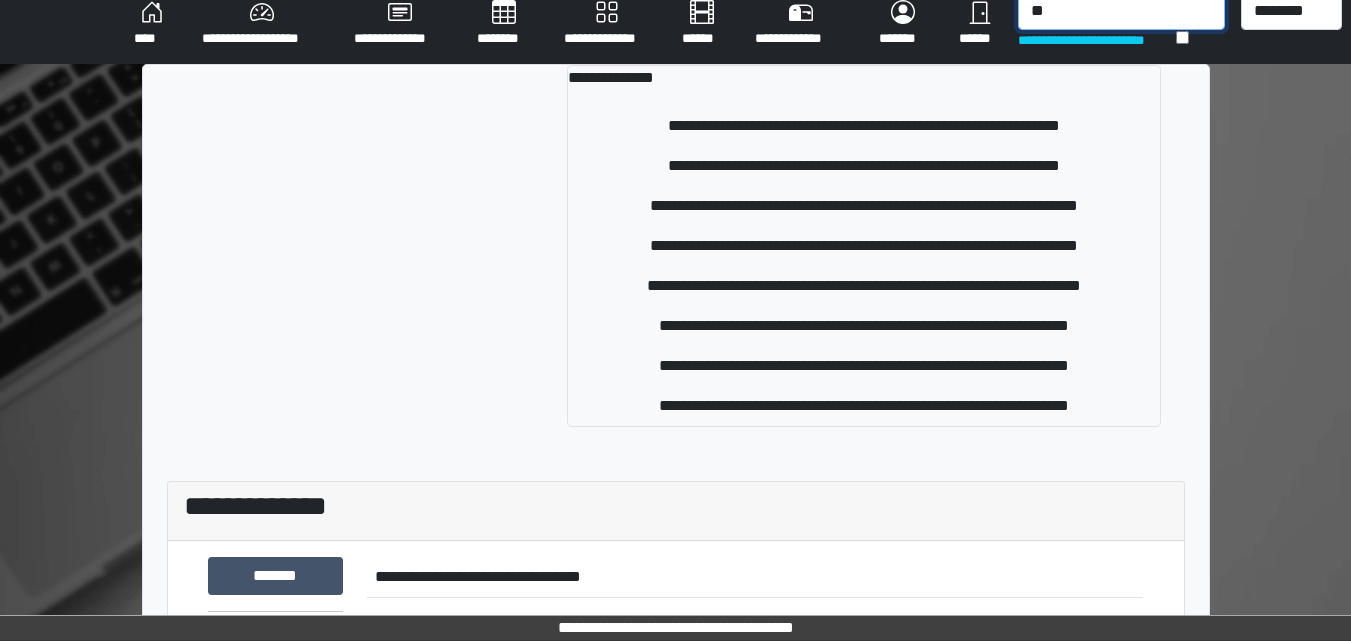 type on "*" 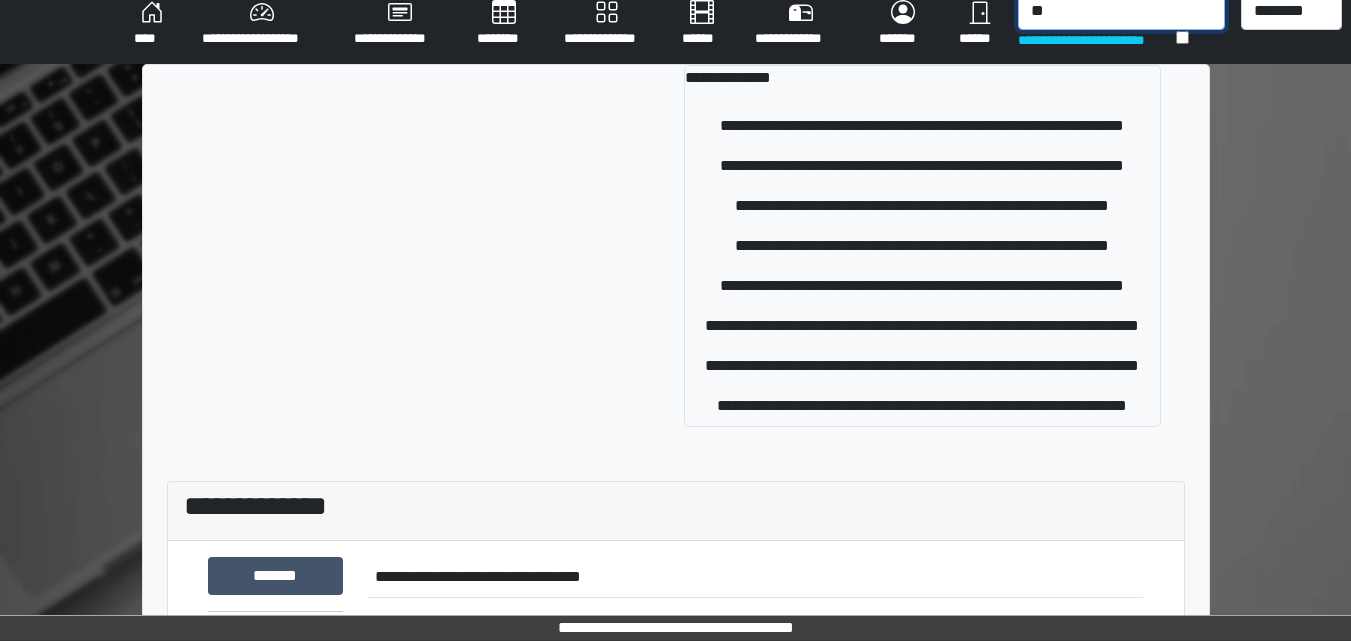 type on "*" 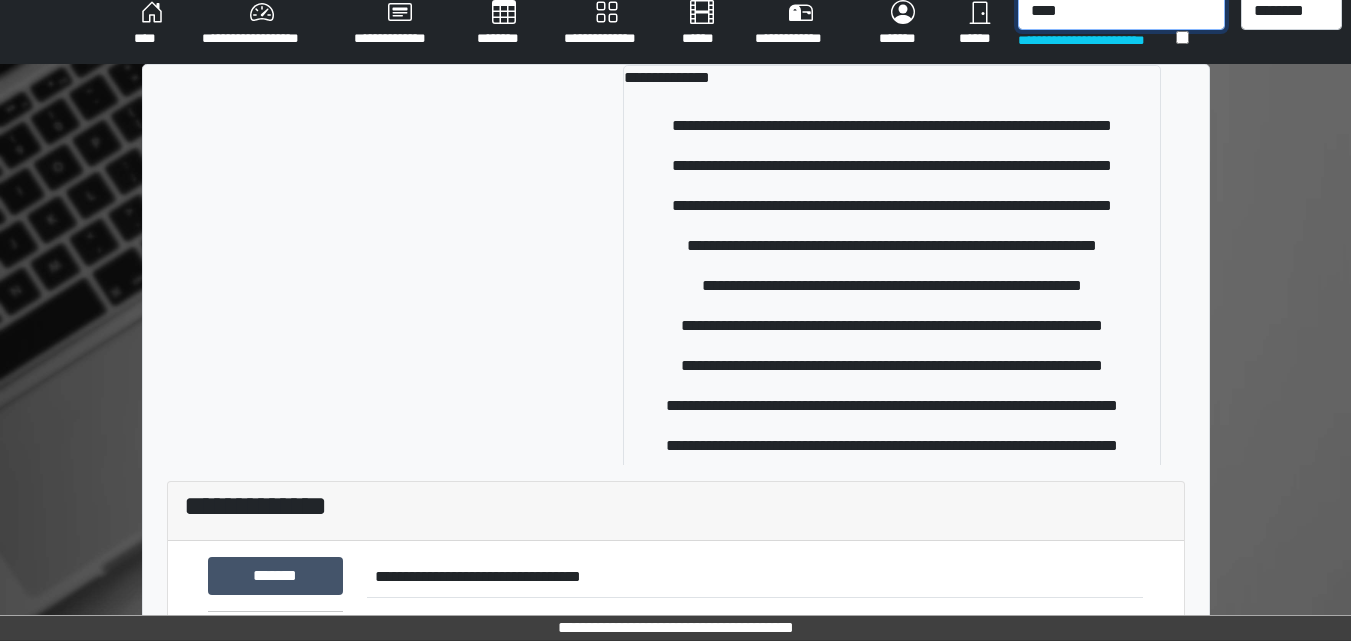 type on "*****" 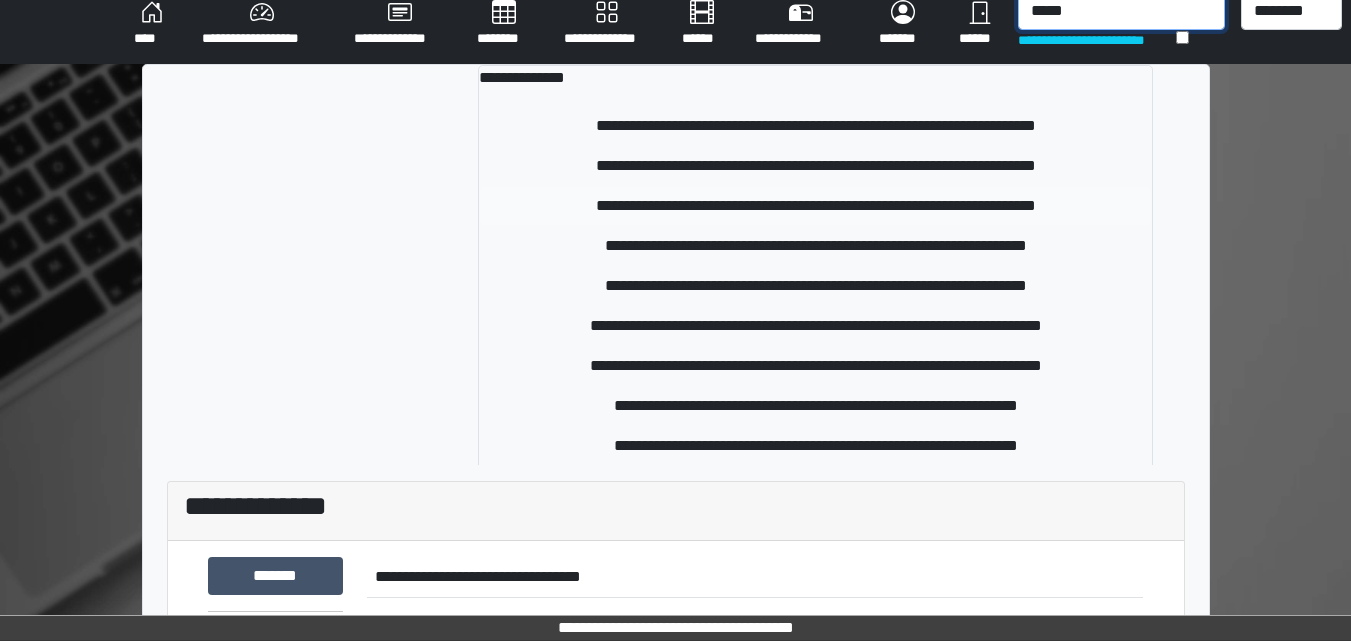 scroll, scrollTop: 0, scrollLeft: 0, axis: both 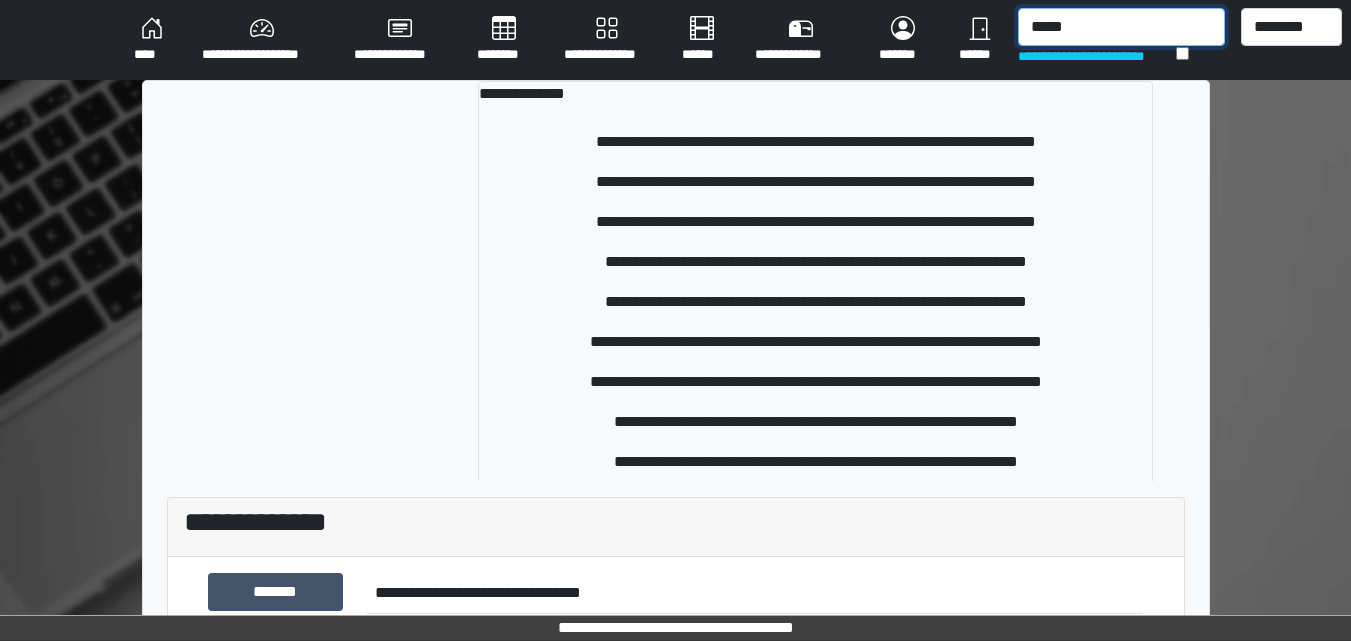 drag, startPoint x: 1107, startPoint y: 23, endPoint x: 924, endPoint y: 30, distance: 183.13383 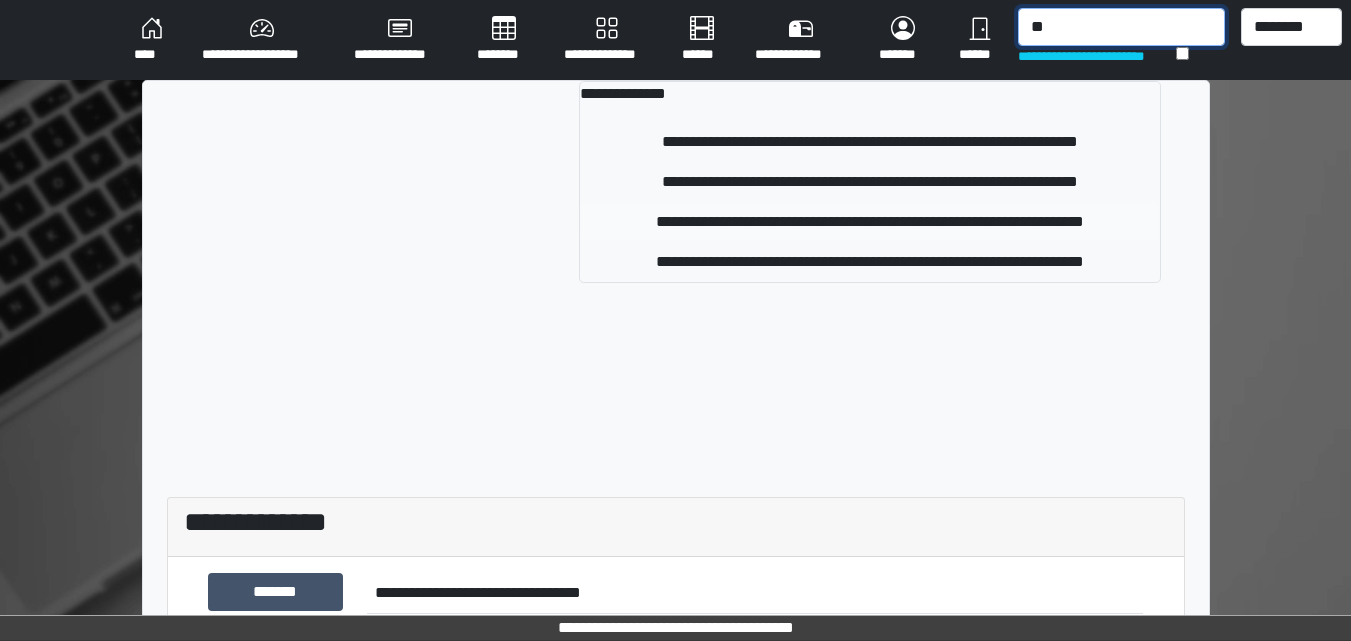 type on "*" 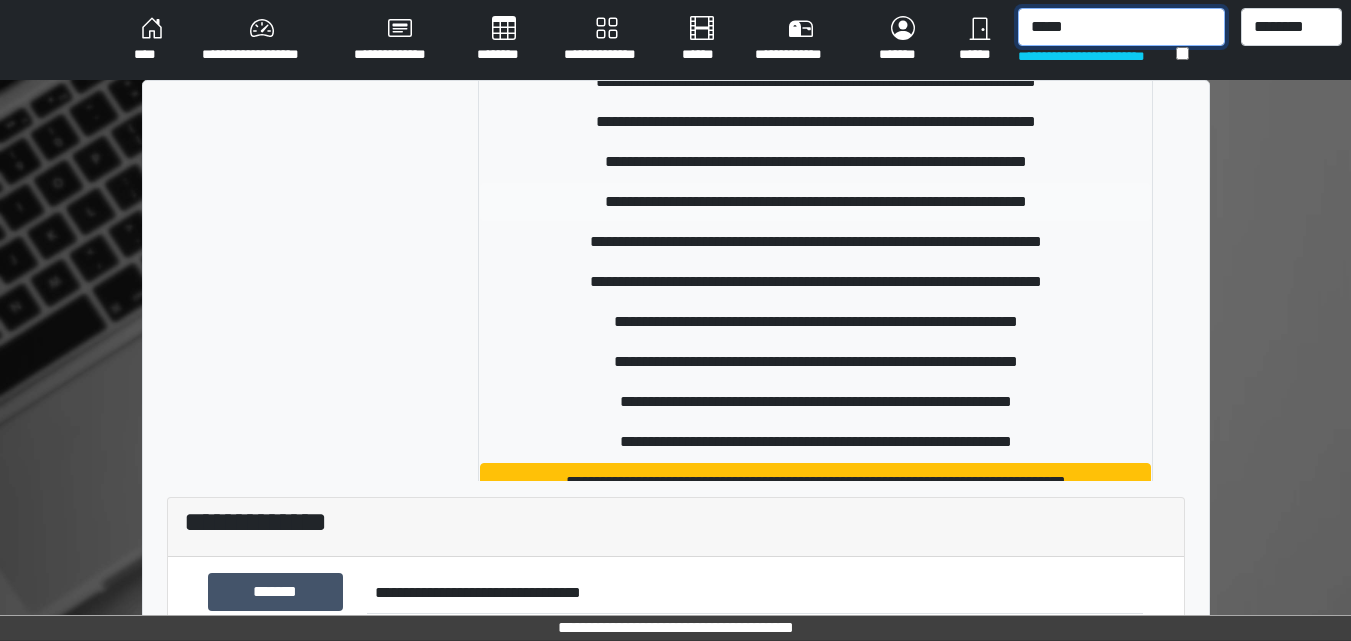 scroll, scrollTop: 200, scrollLeft: 0, axis: vertical 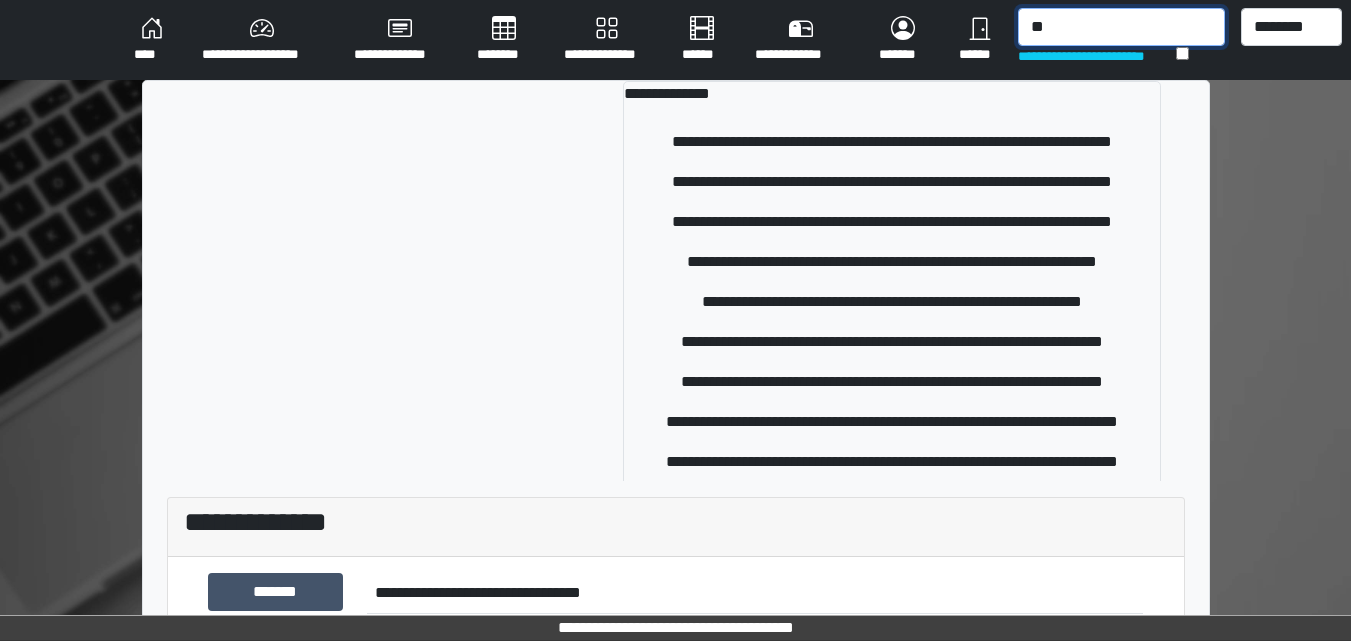 type on "*" 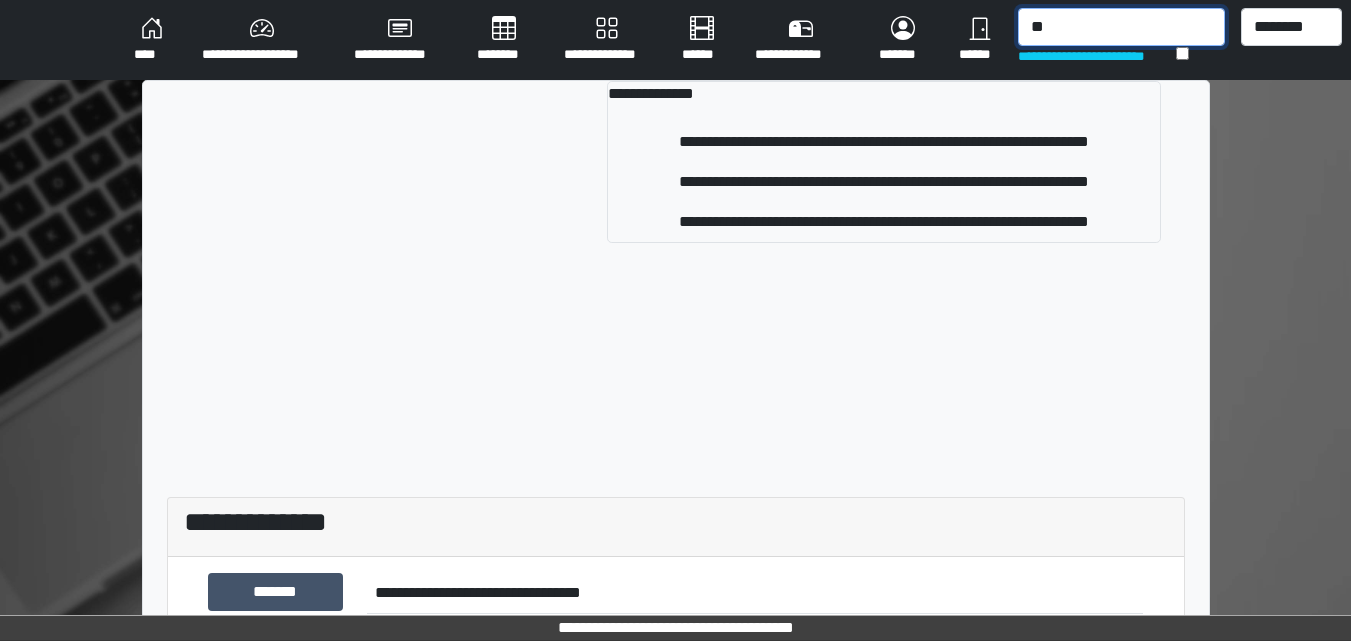 type on "*" 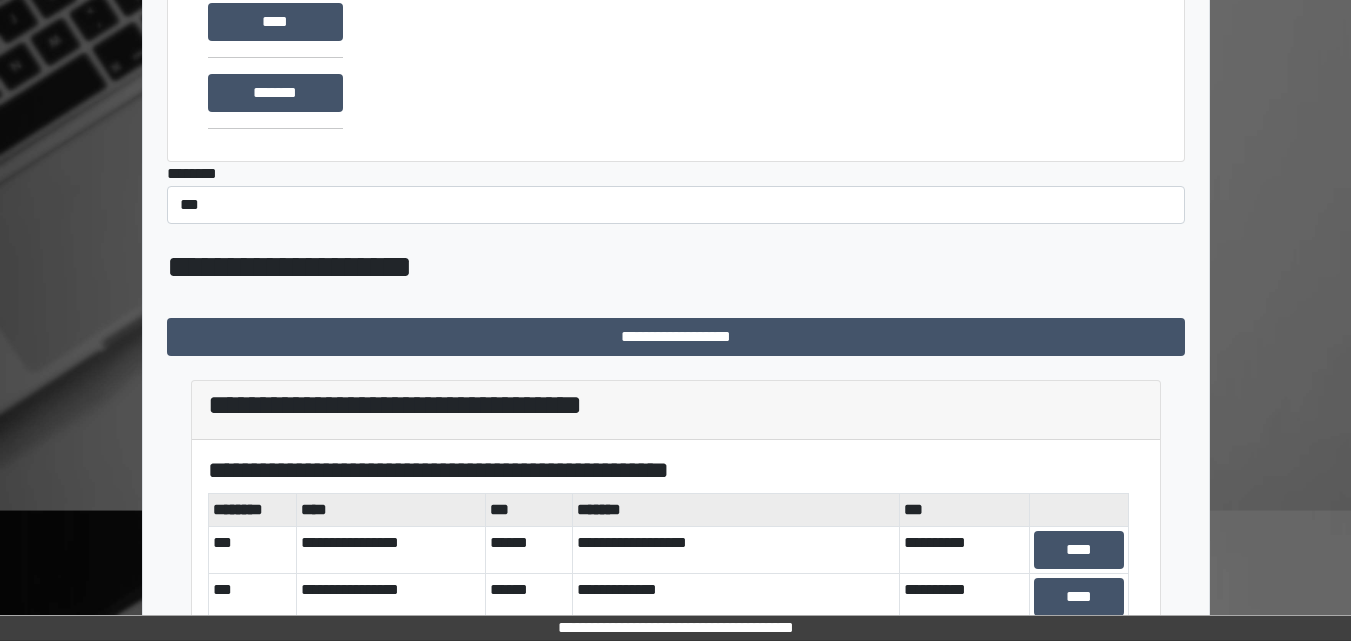 scroll, scrollTop: 391, scrollLeft: 0, axis: vertical 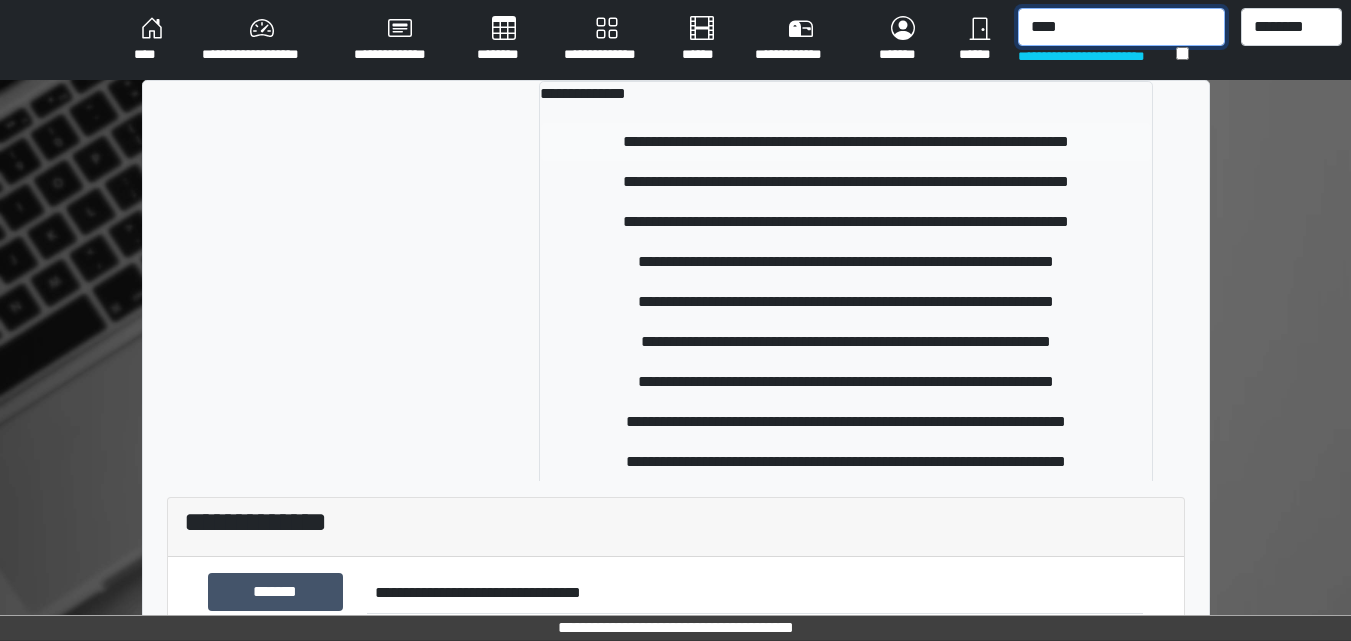 type on "****" 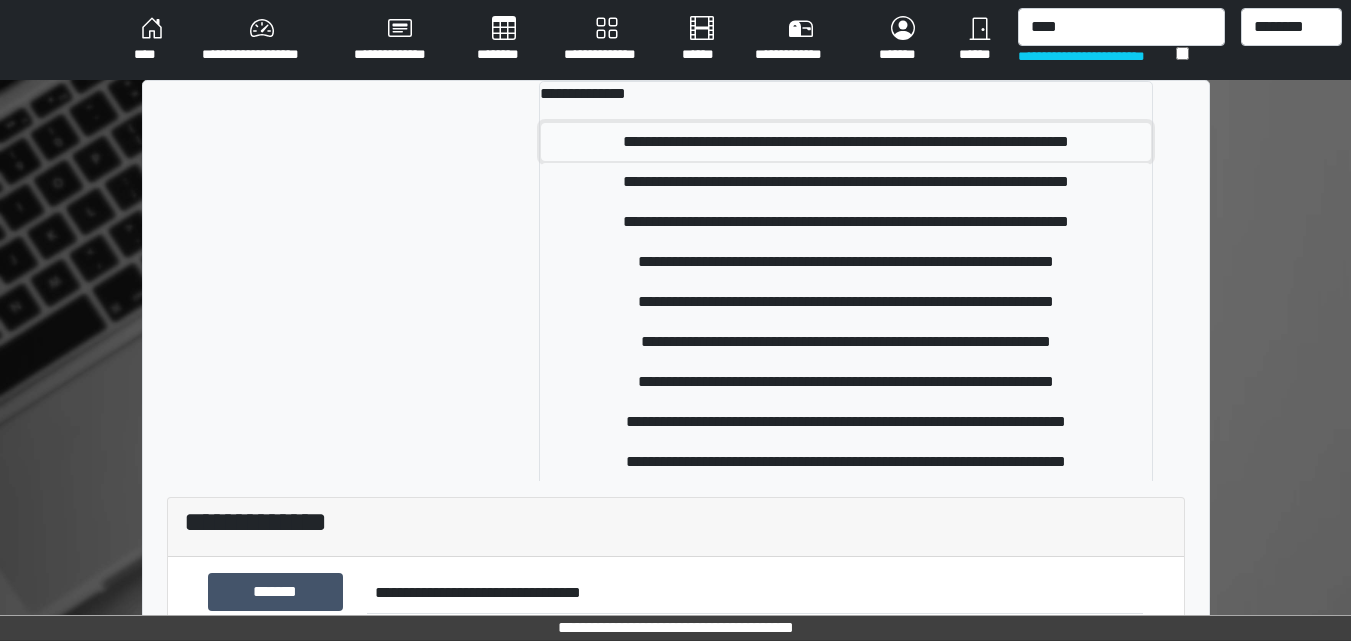 click on "**********" at bounding box center [846, 142] 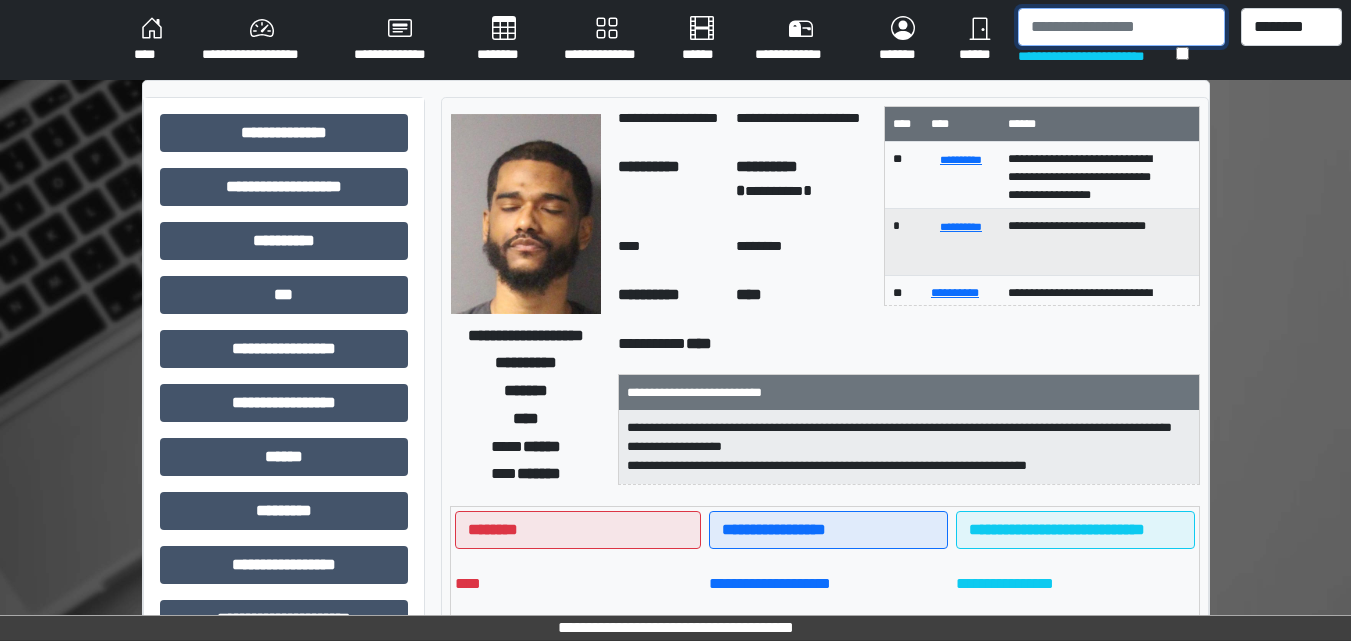 click at bounding box center (1121, 27) 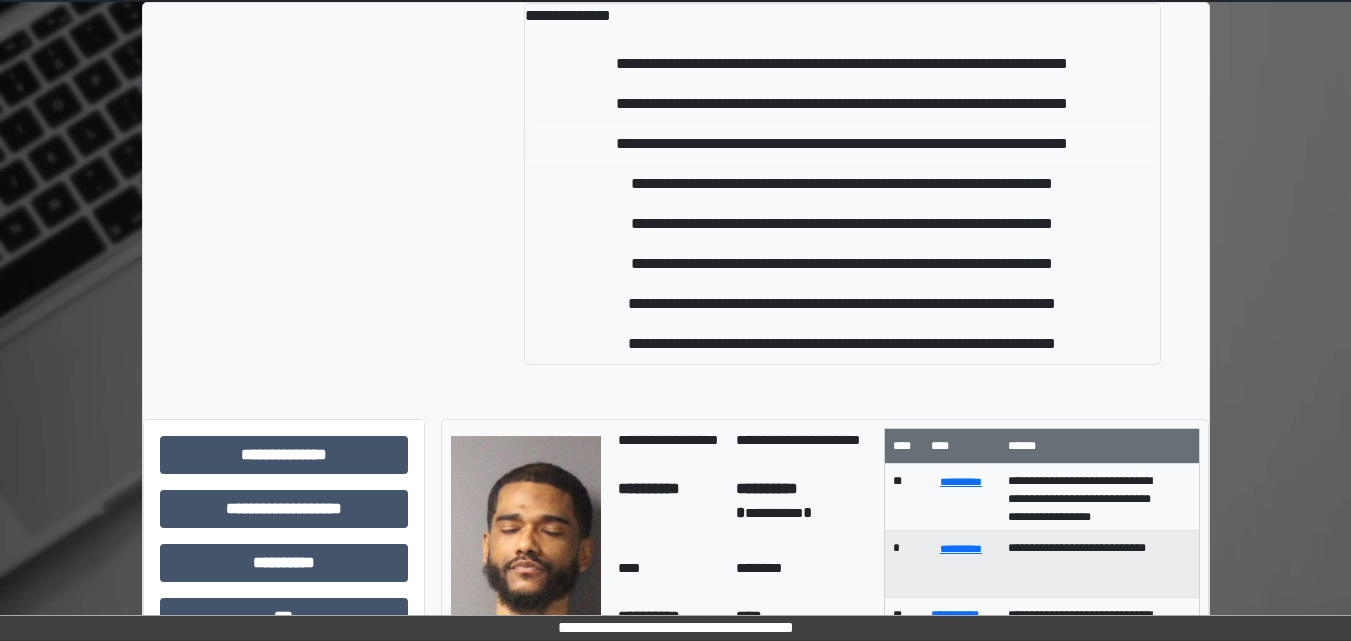 scroll, scrollTop: 0, scrollLeft: 0, axis: both 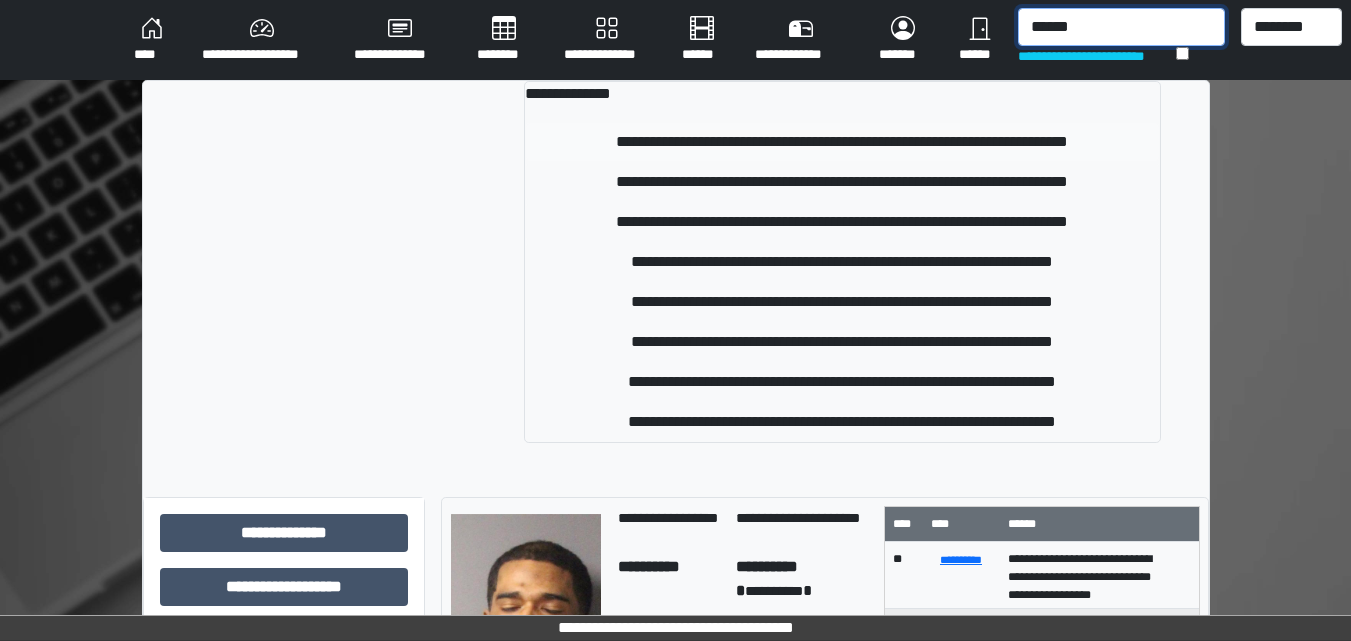 type on "******" 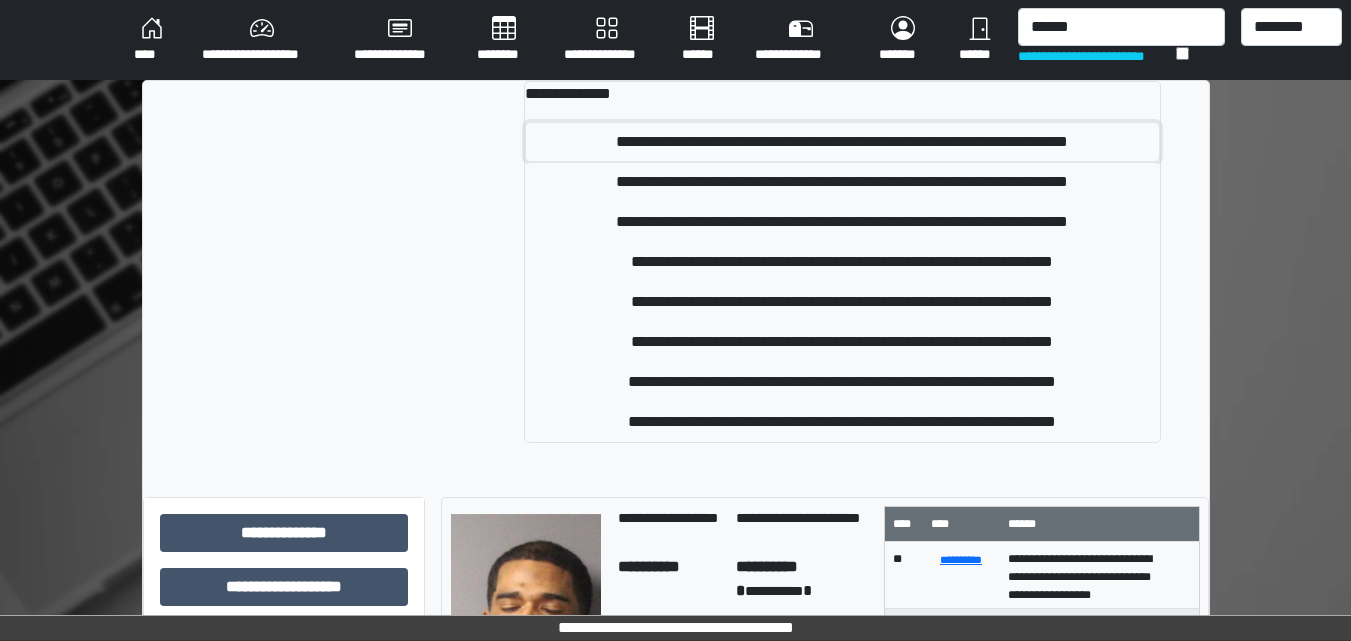 click on "**********" at bounding box center [842, 142] 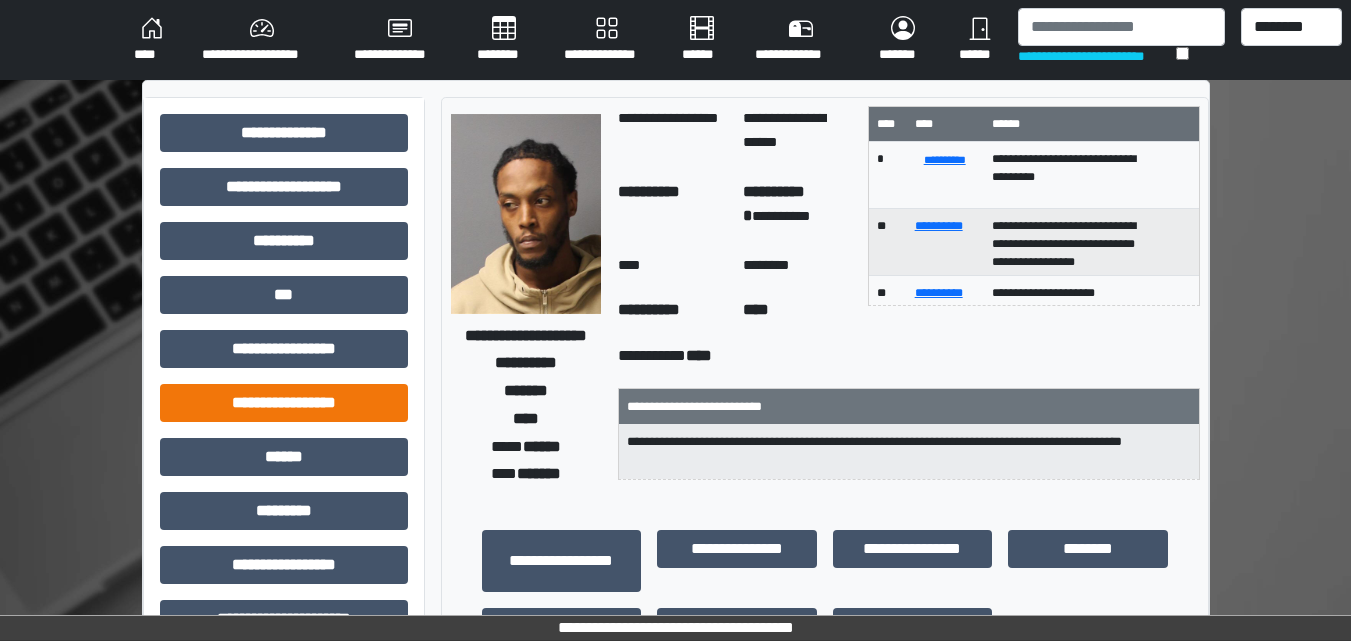 scroll, scrollTop: 533, scrollLeft: 0, axis: vertical 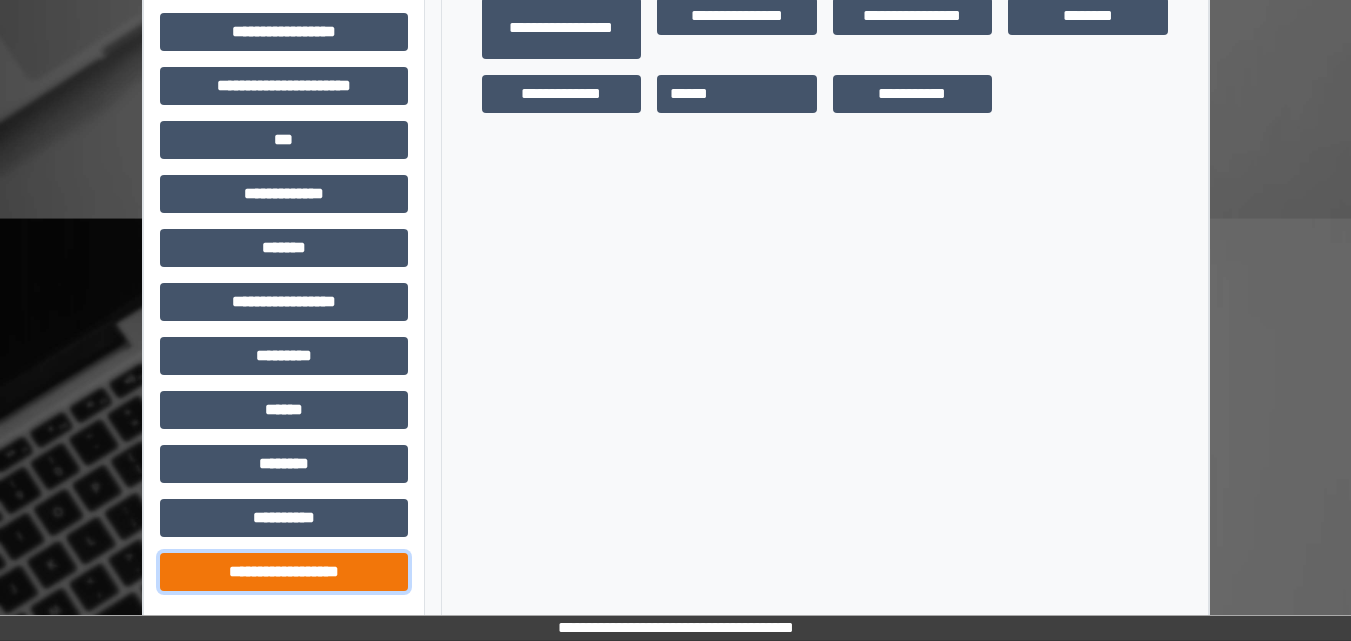click on "**********" at bounding box center (284, 572) 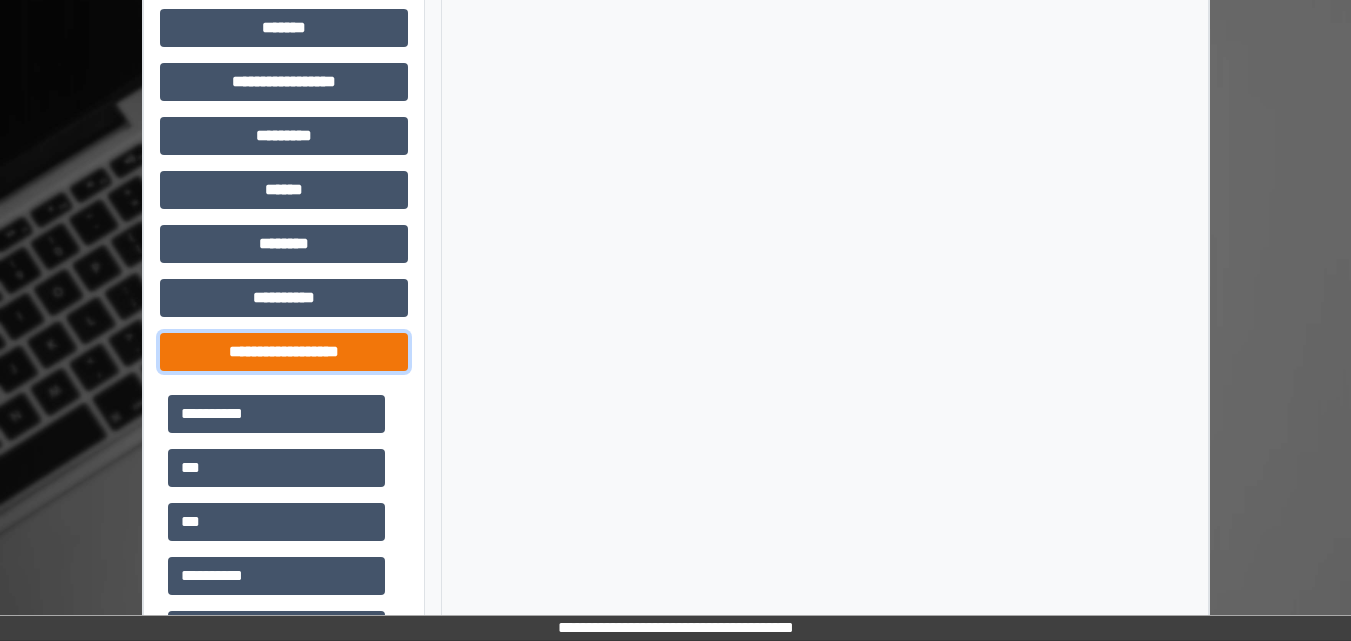 scroll, scrollTop: 1013, scrollLeft: 0, axis: vertical 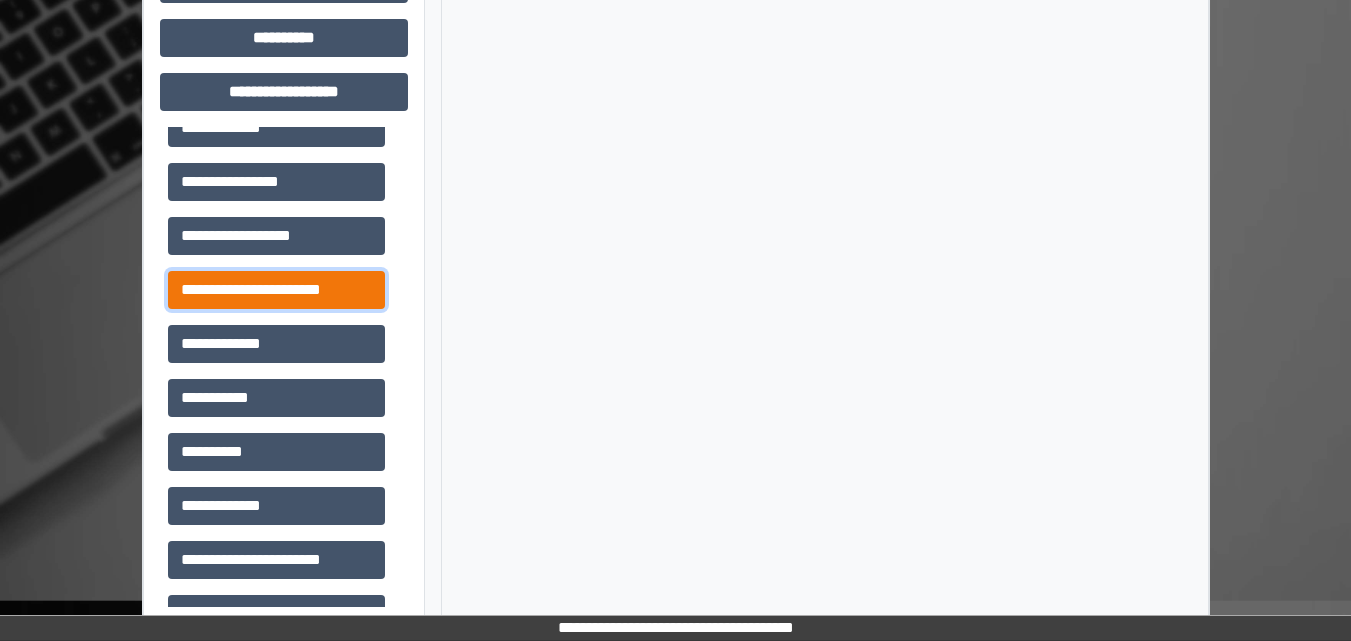 click on "**********" at bounding box center [276, 290] 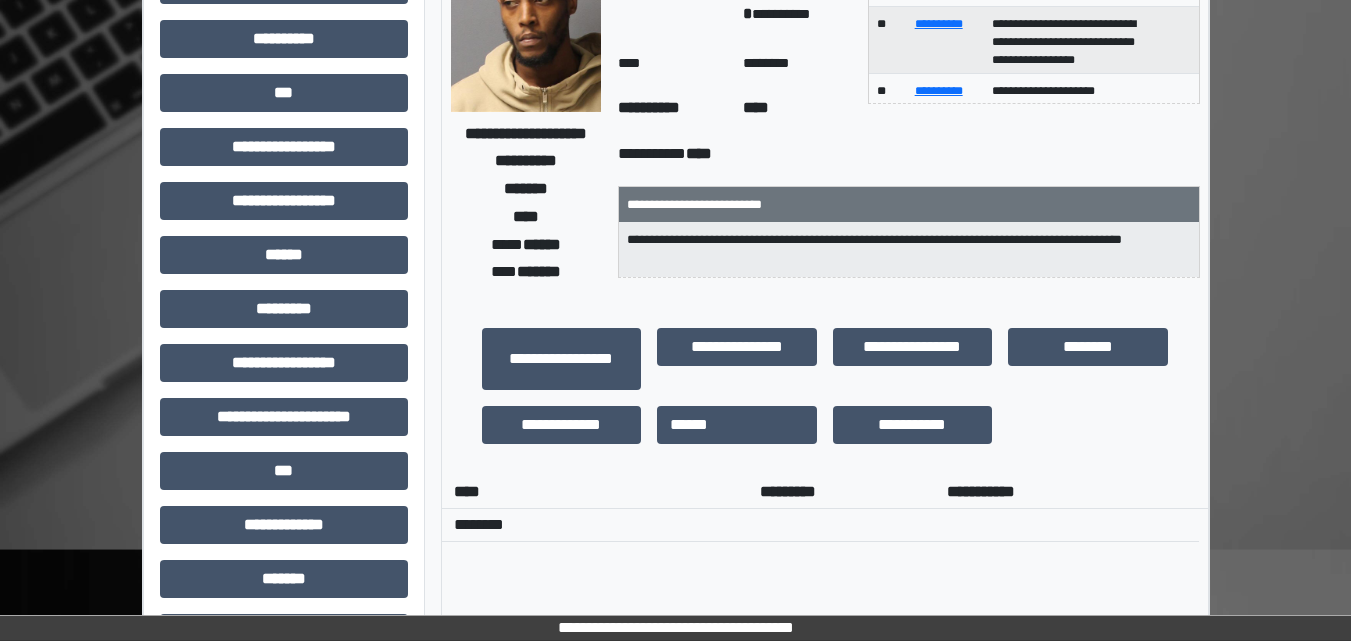 scroll, scrollTop: 0, scrollLeft: 0, axis: both 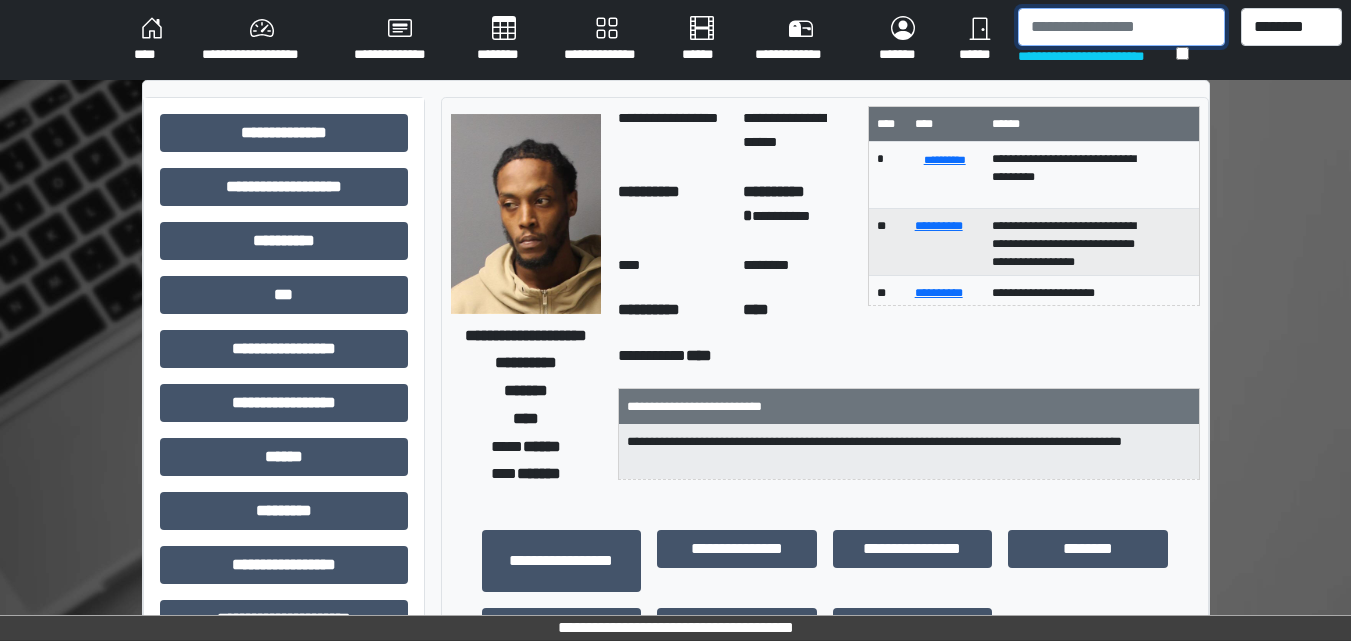 click at bounding box center (1121, 27) 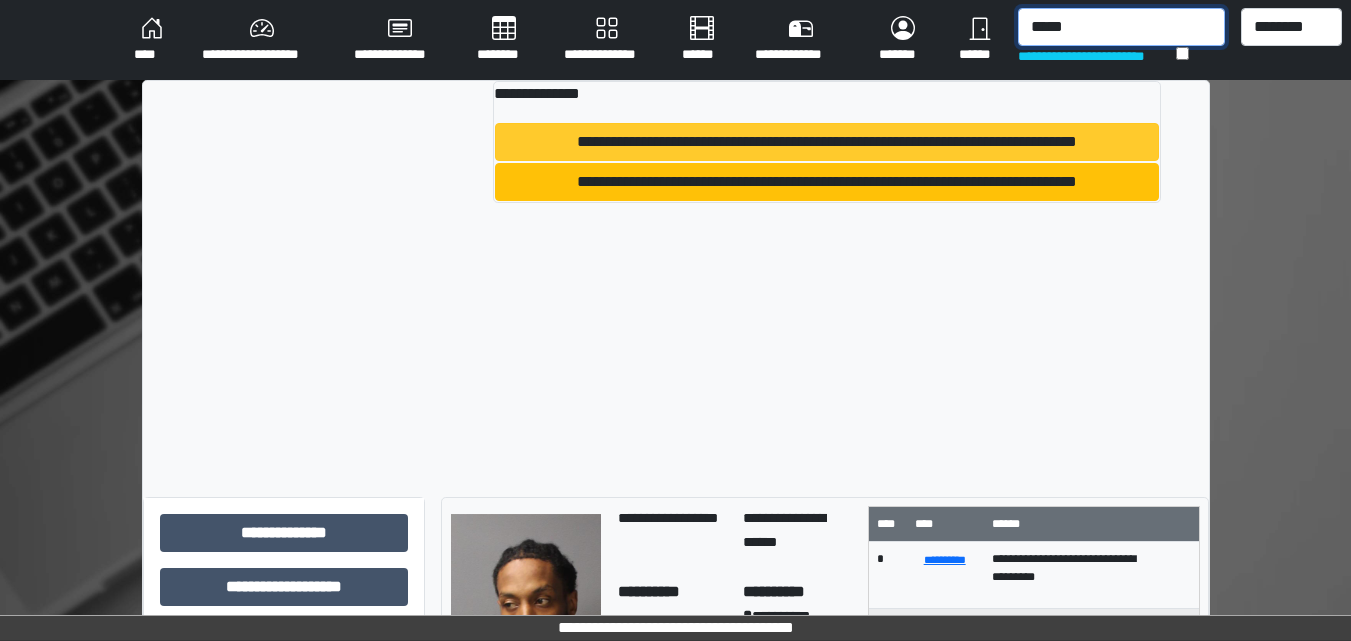 type on "*****" 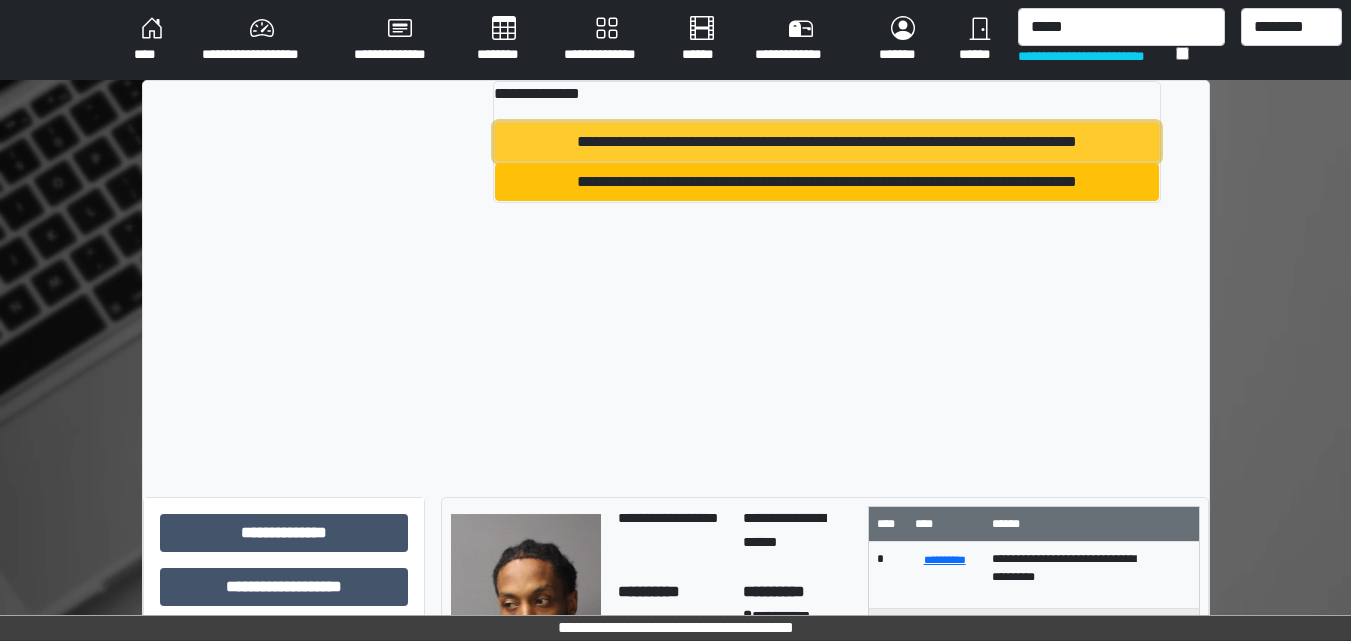 click on "**********" at bounding box center (827, 142) 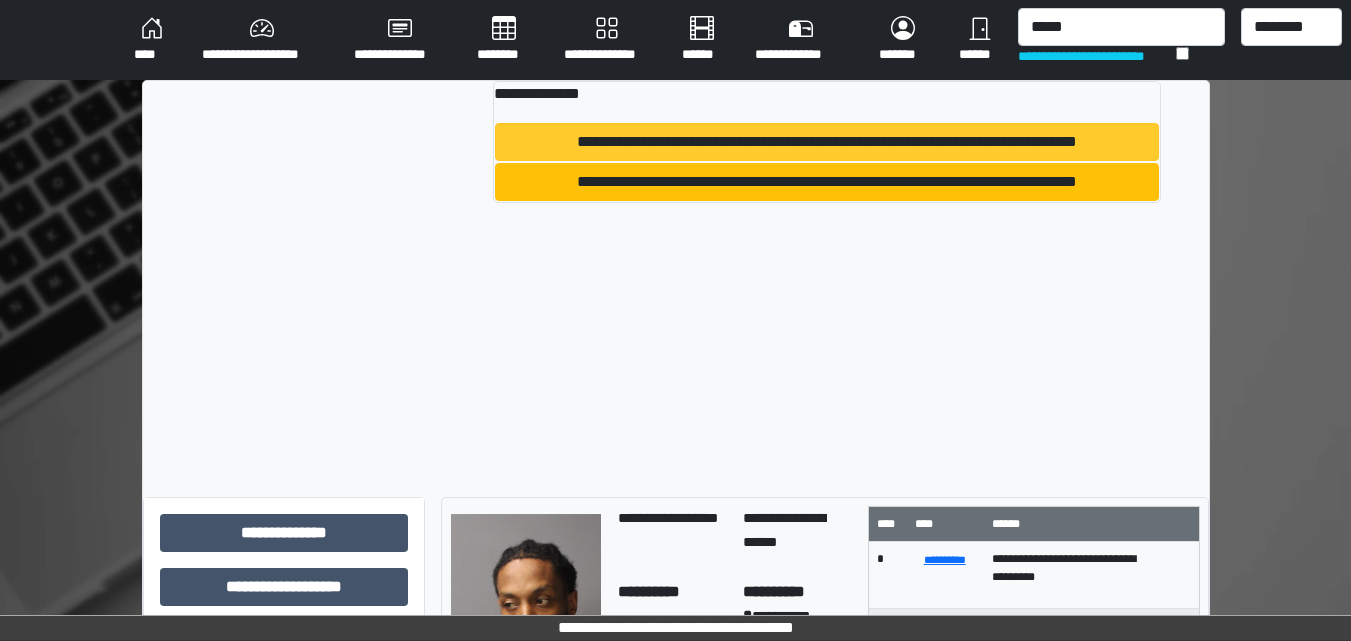 type 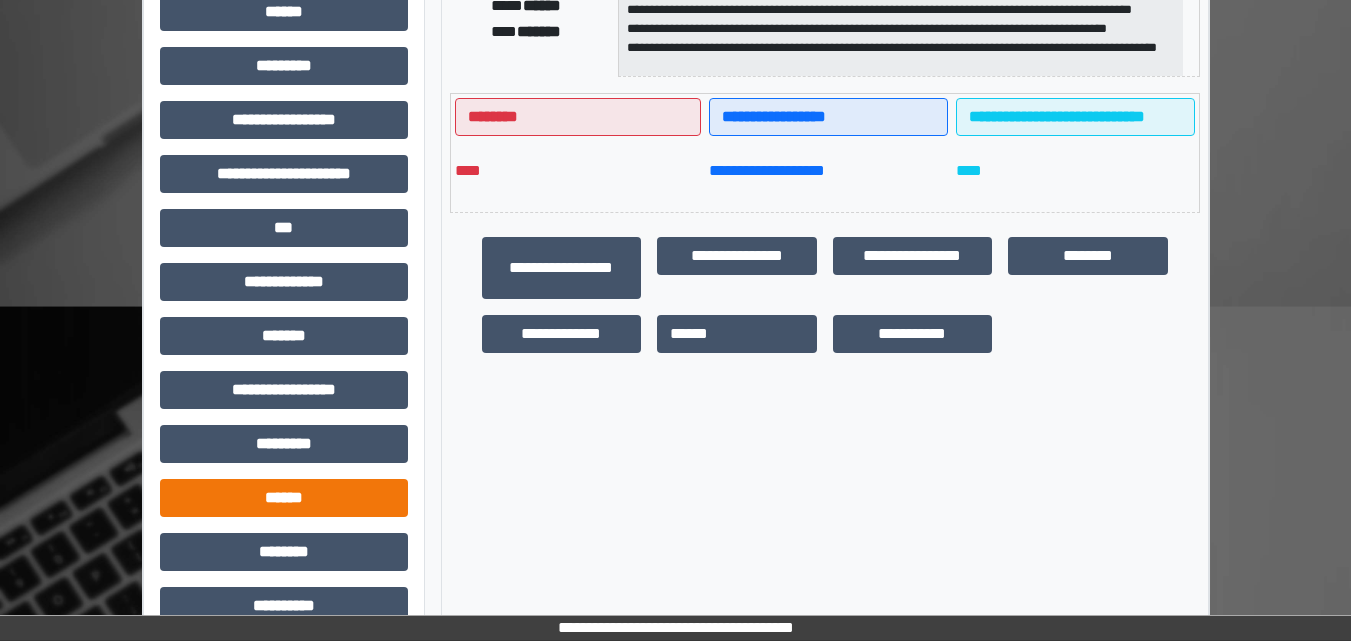 scroll, scrollTop: 533, scrollLeft: 0, axis: vertical 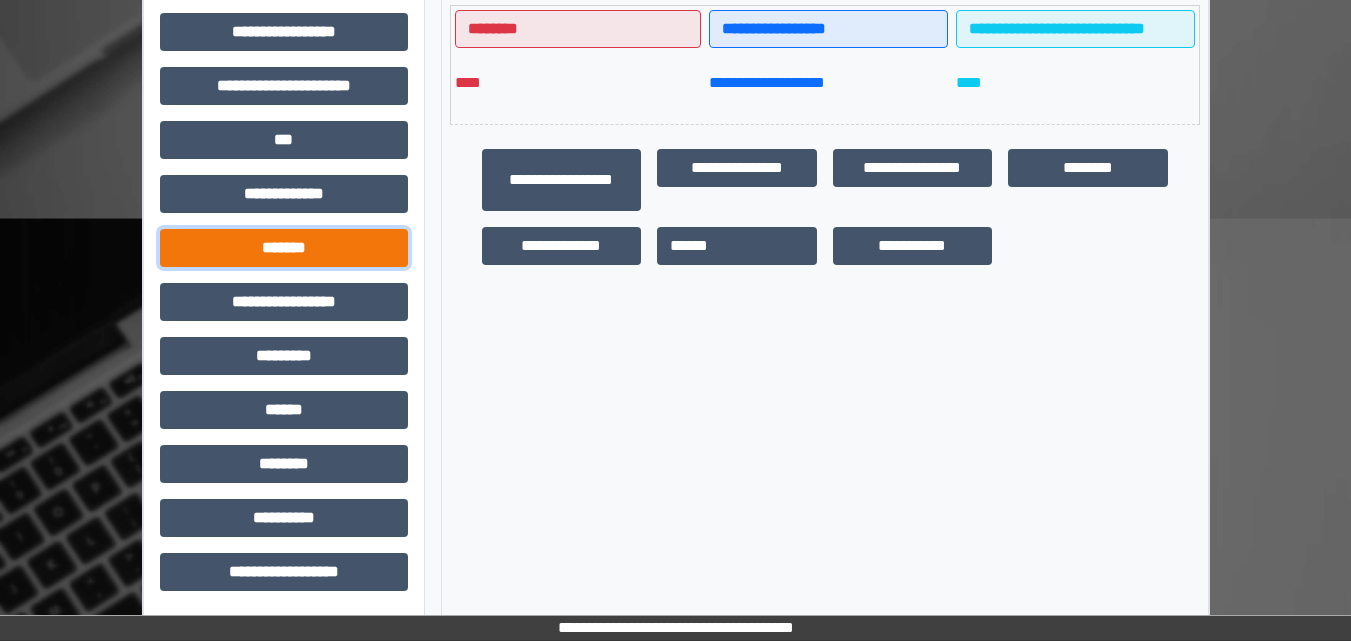 click on "*******" at bounding box center [284, 248] 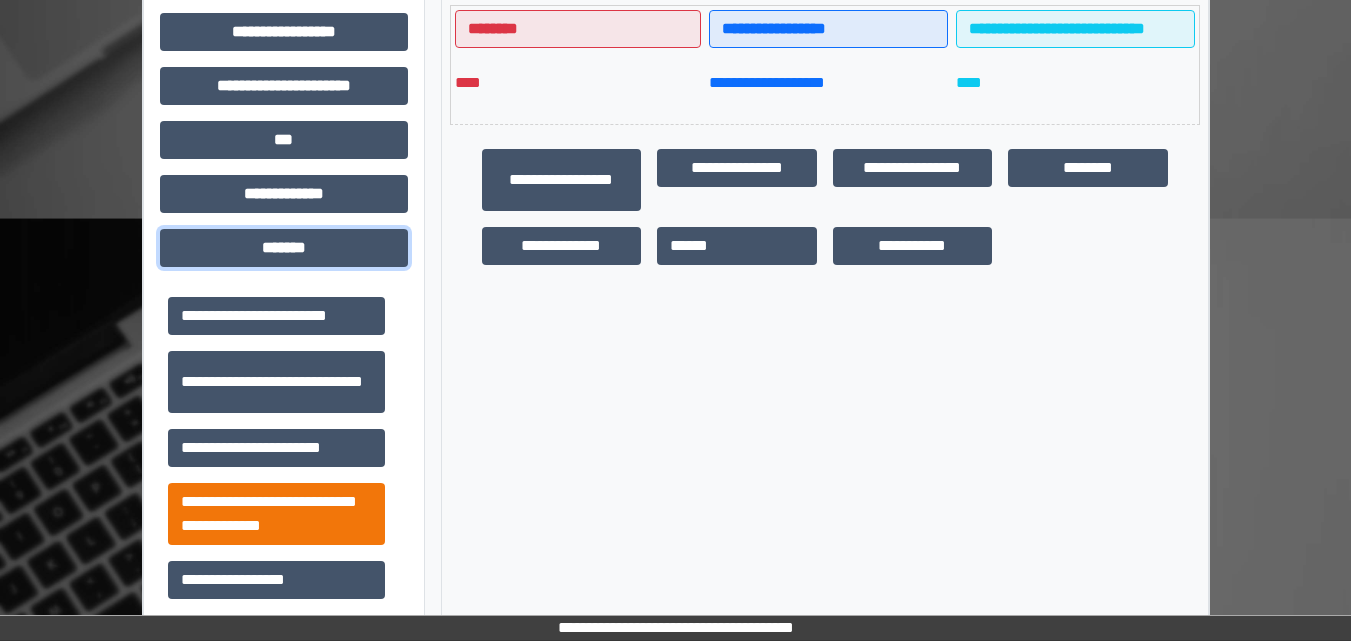 scroll, scrollTop: 922, scrollLeft: 0, axis: vertical 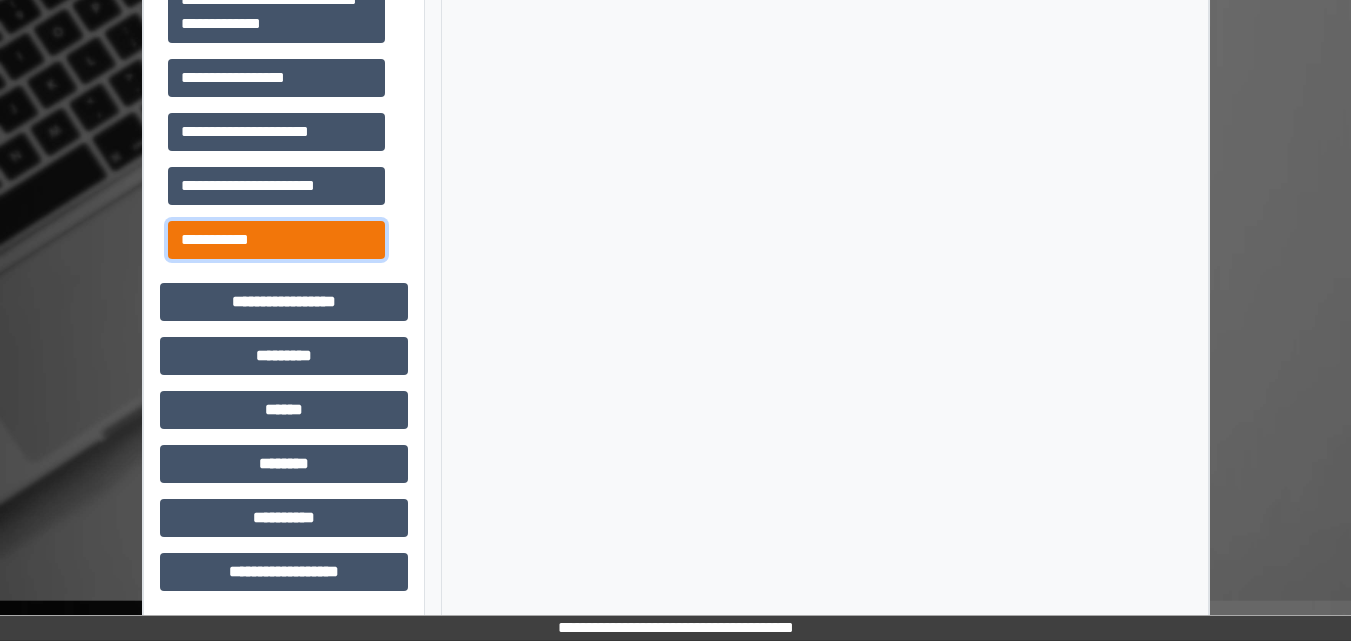 click on "**********" at bounding box center (276, 240) 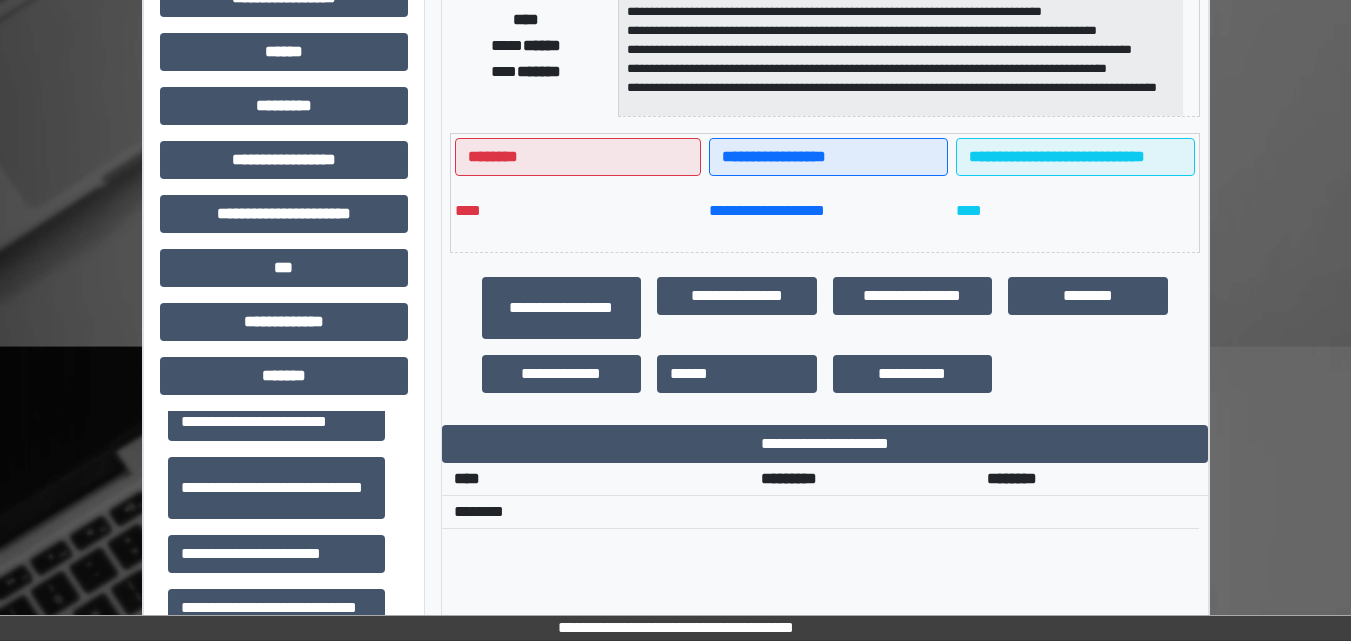 scroll, scrollTop: 413, scrollLeft: 0, axis: vertical 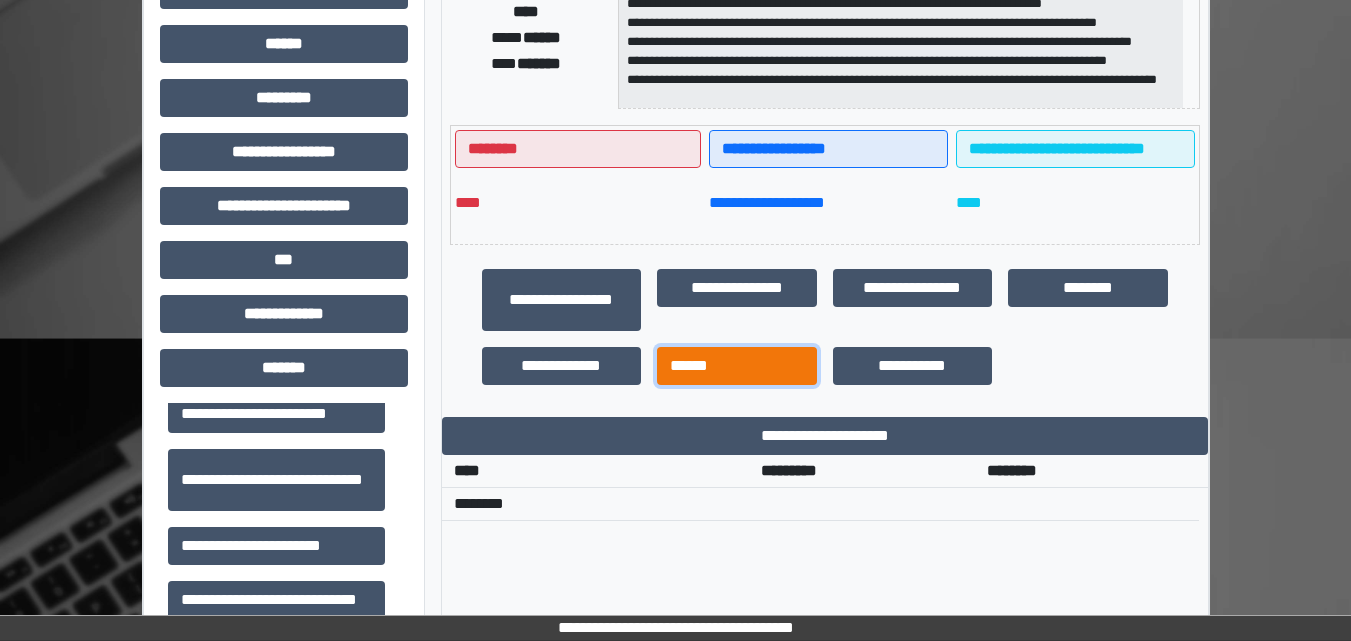 click on "******" at bounding box center (737, 366) 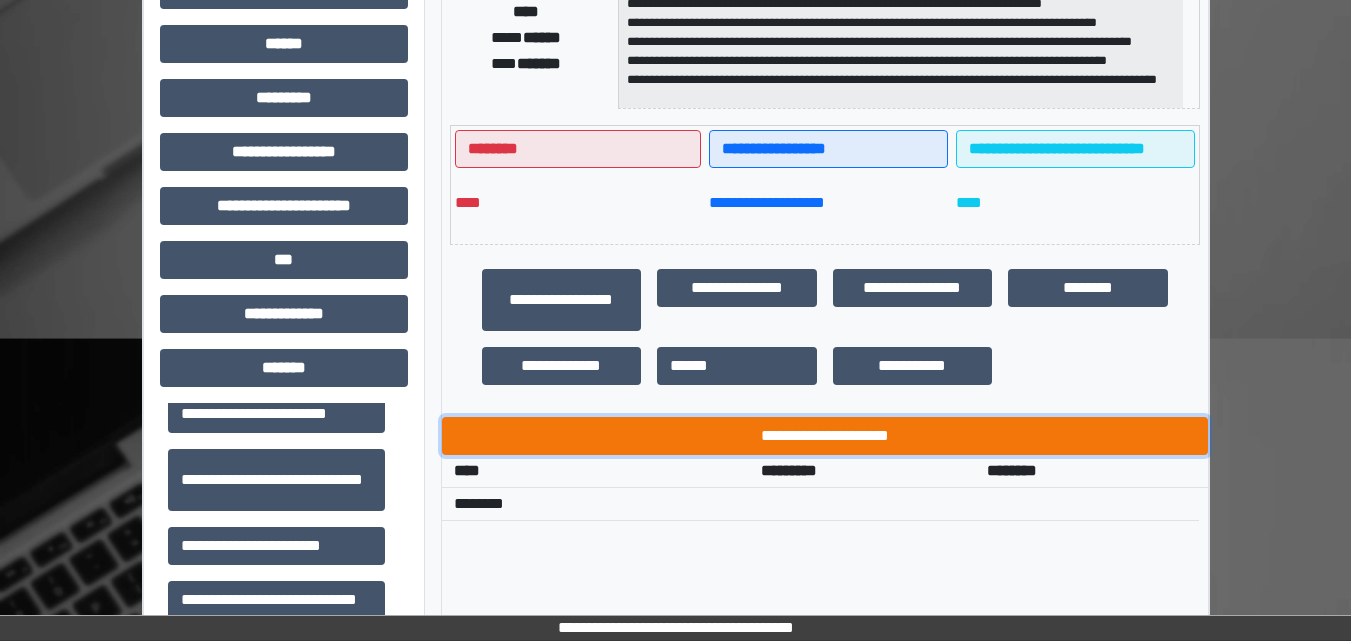 click on "**********" at bounding box center (825, 436) 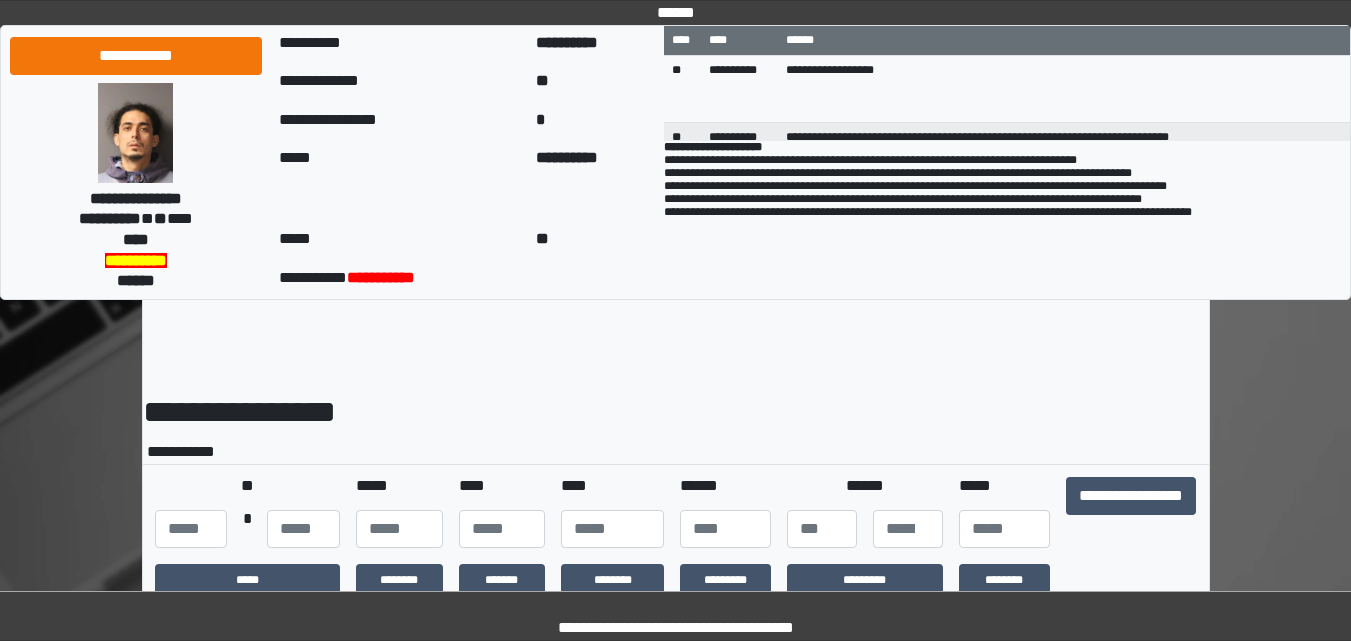 scroll, scrollTop: 0, scrollLeft: 0, axis: both 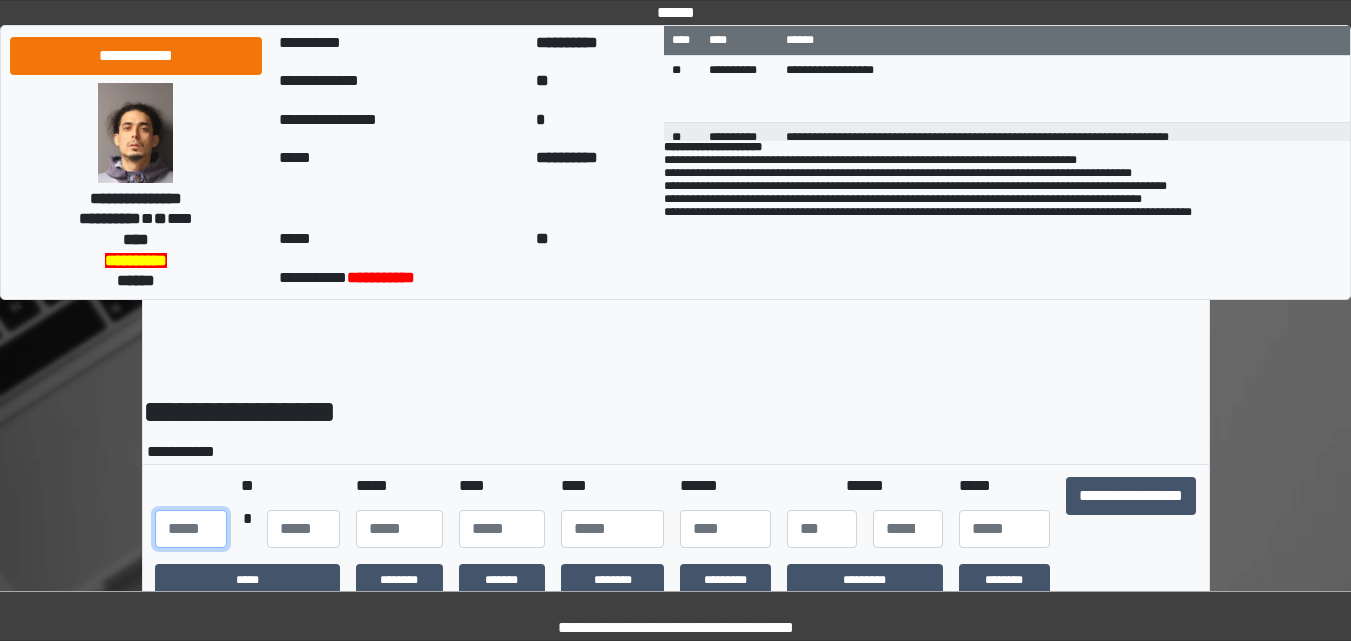 click at bounding box center (191, 529) 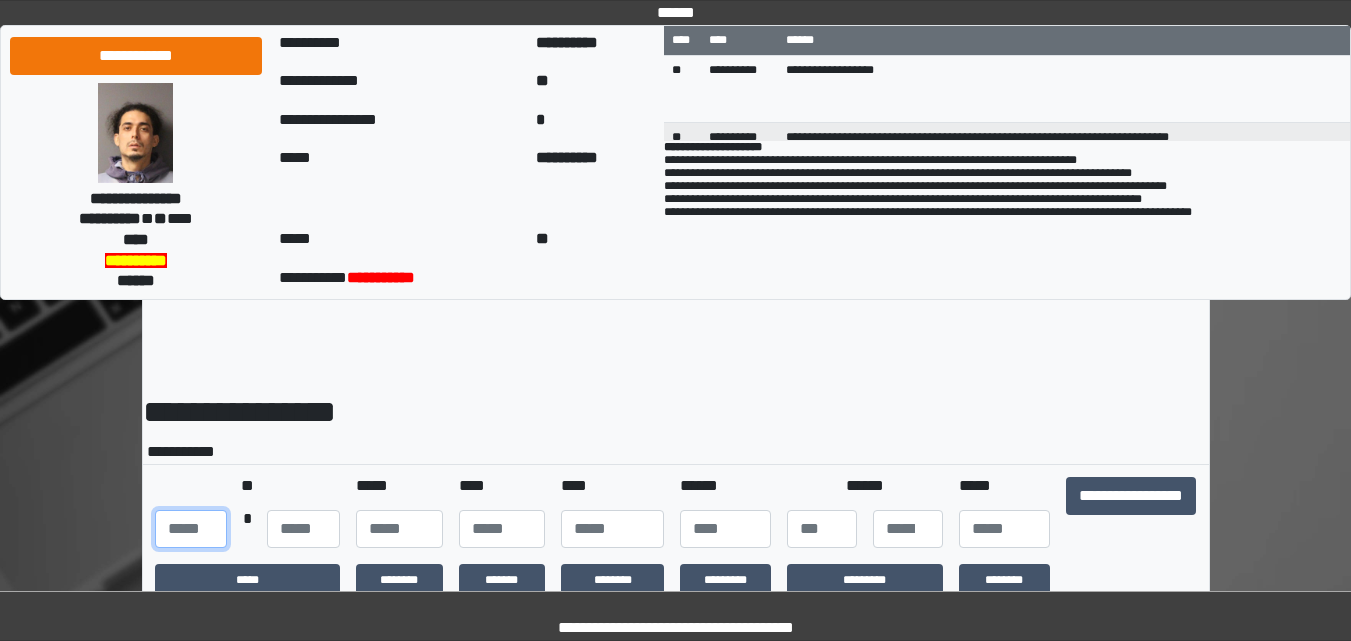 type on "***" 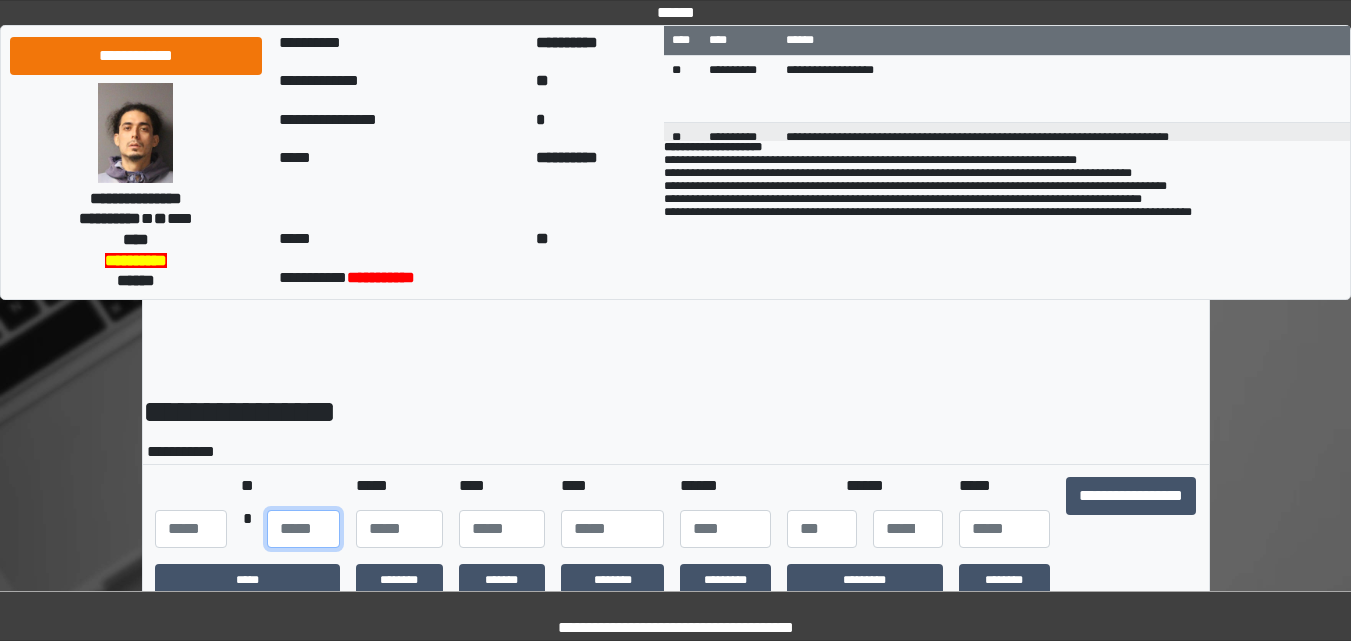 click at bounding box center [303, 529] 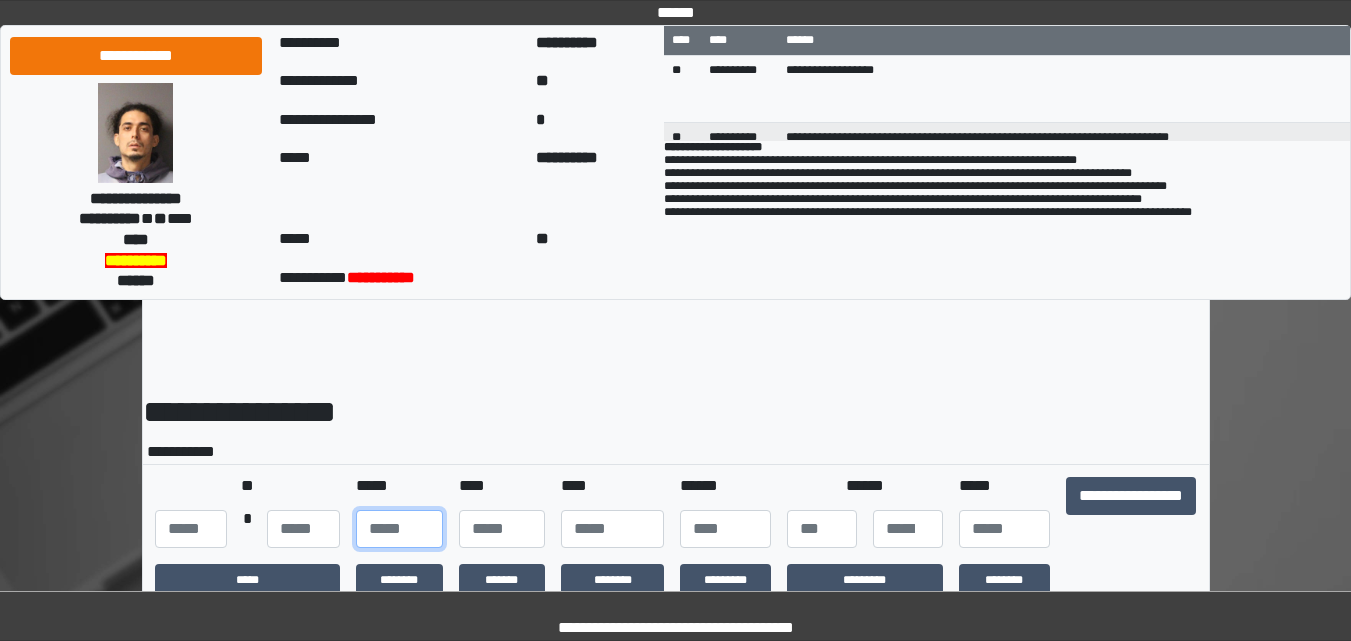 click at bounding box center (399, 529) 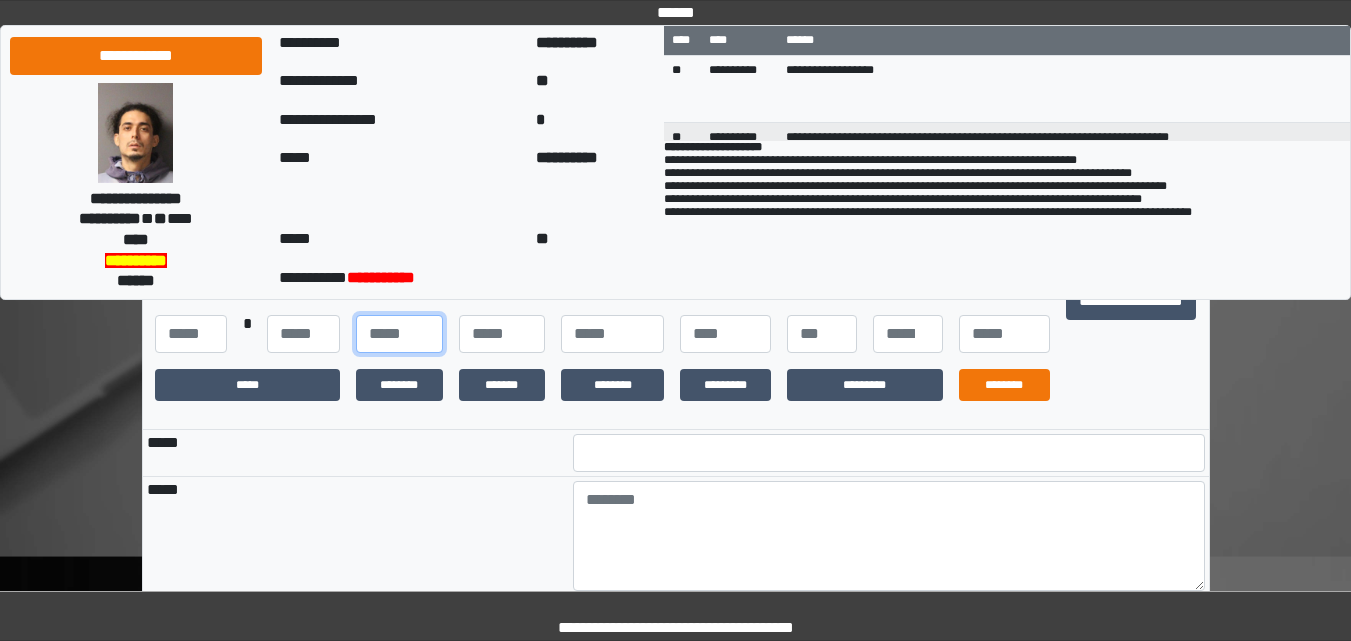 scroll, scrollTop: 200, scrollLeft: 0, axis: vertical 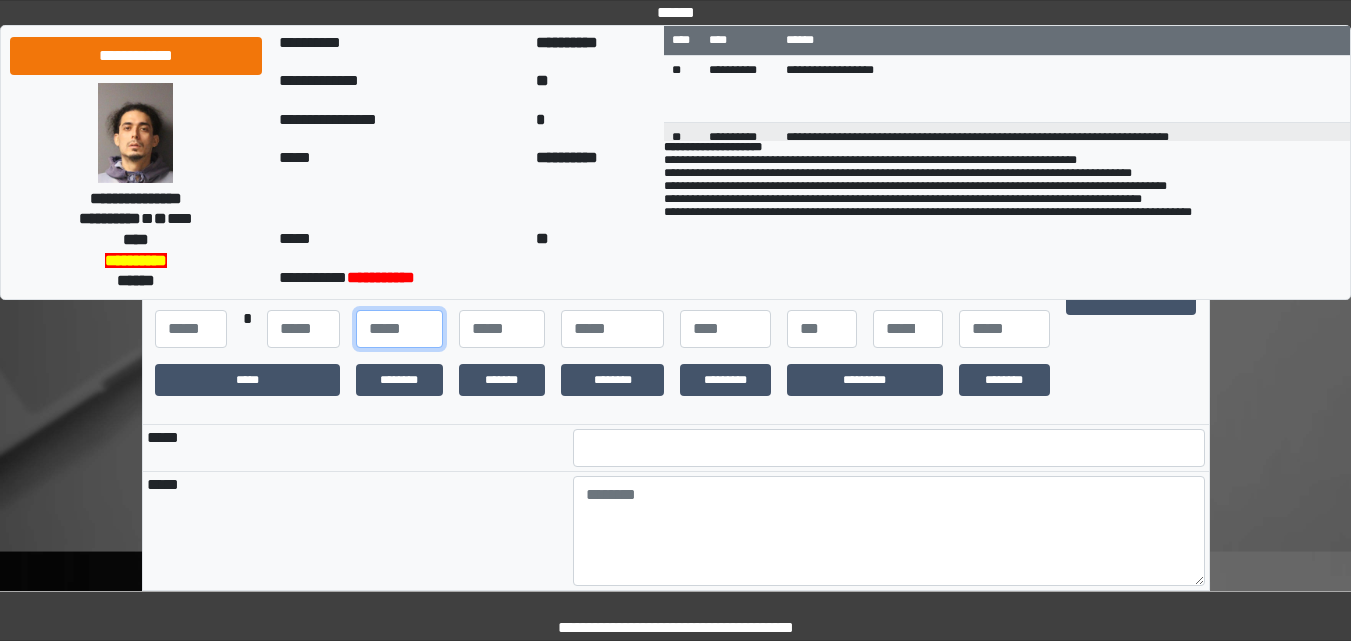 type on "**" 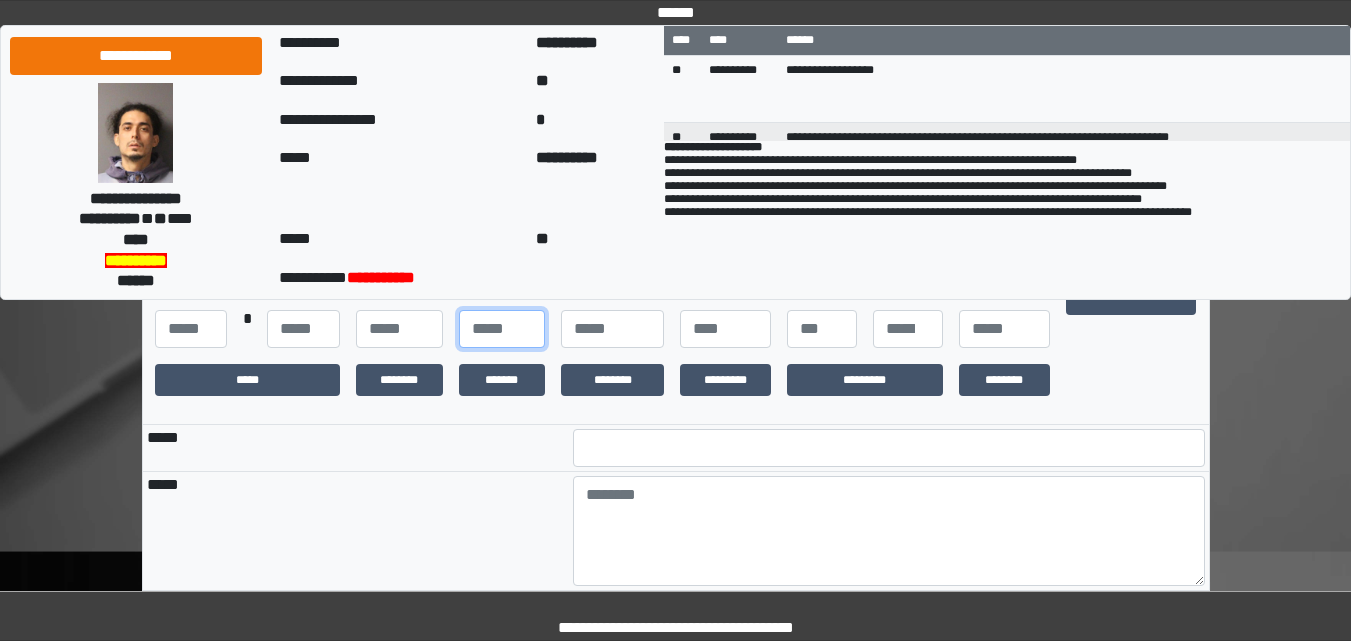 click at bounding box center [502, 329] 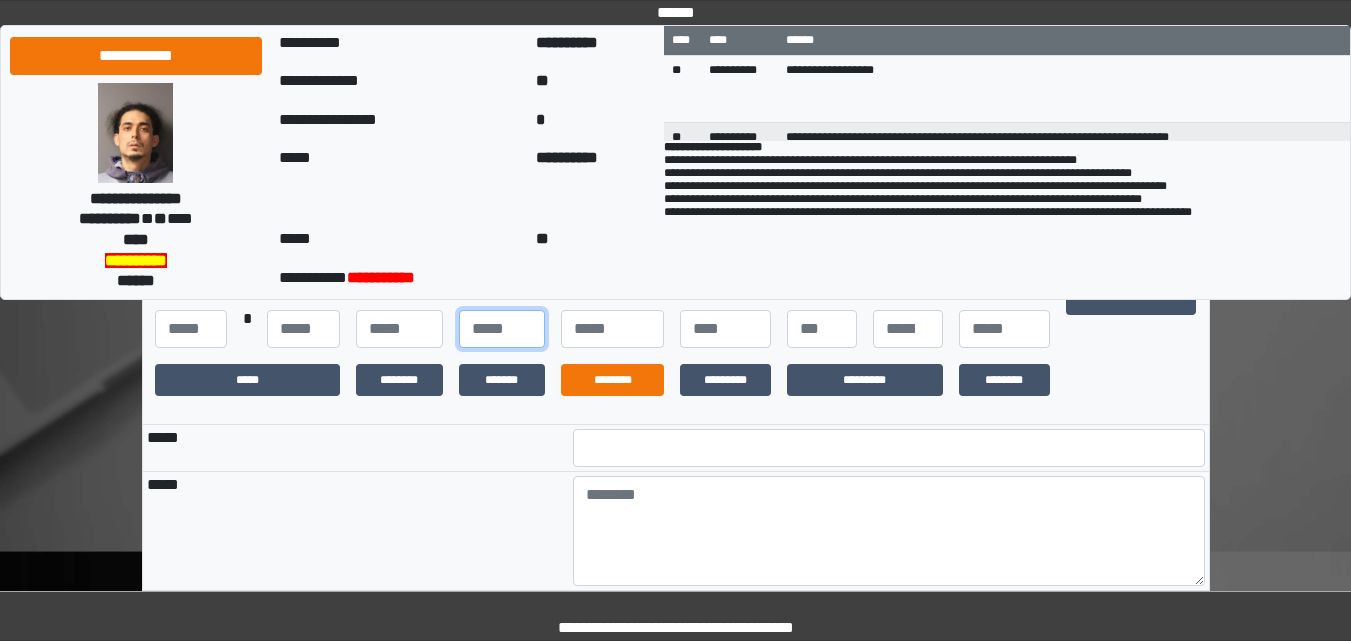 type on "**" 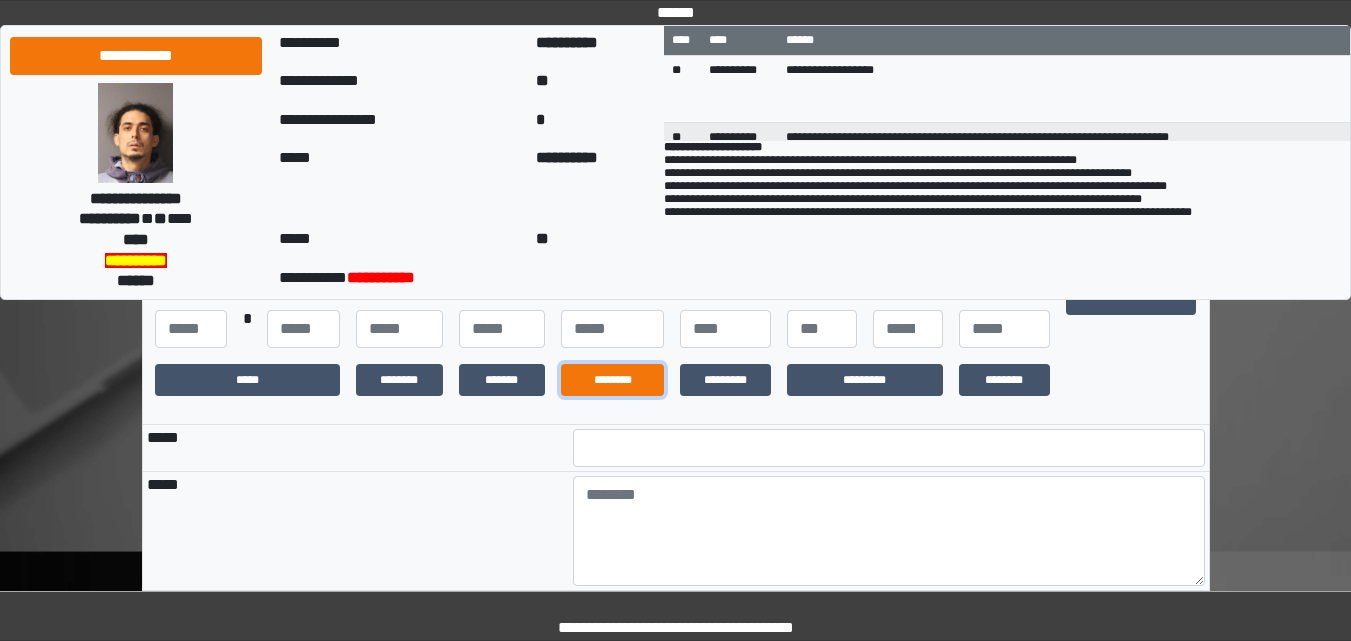 drag, startPoint x: 607, startPoint y: 390, endPoint x: 660, endPoint y: 385, distance: 53.235325 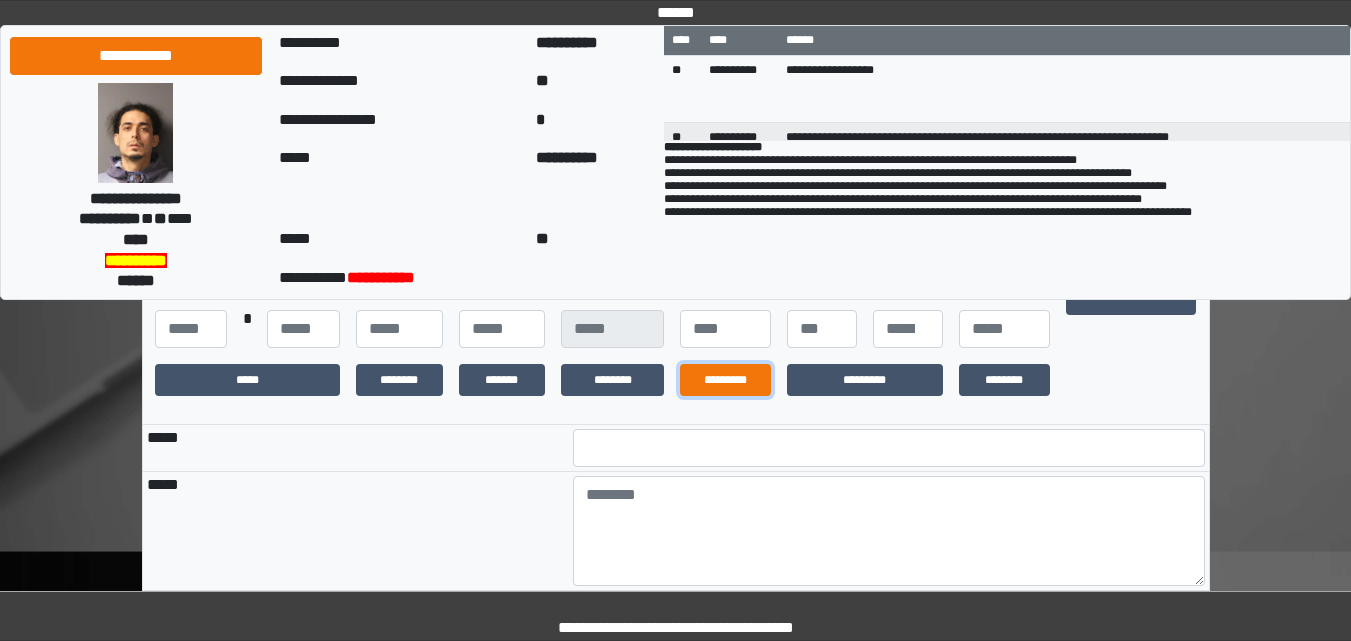 drag, startPoint x: 719, startPoint y: 391, endPoint x: 748, endPoint y: 390, distance: 29.017237 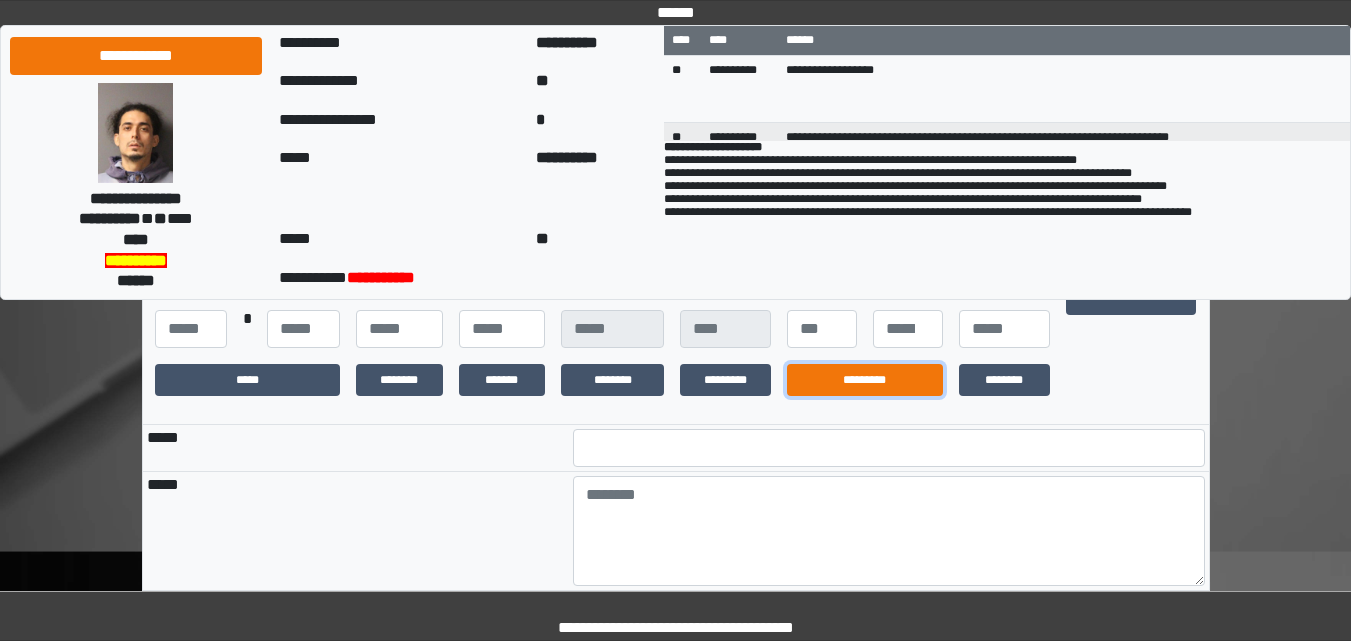 drag, startPoint x: 852, startPoint y: 393, endPoint x: 952, endPoint y: 372, distance: 102.18121 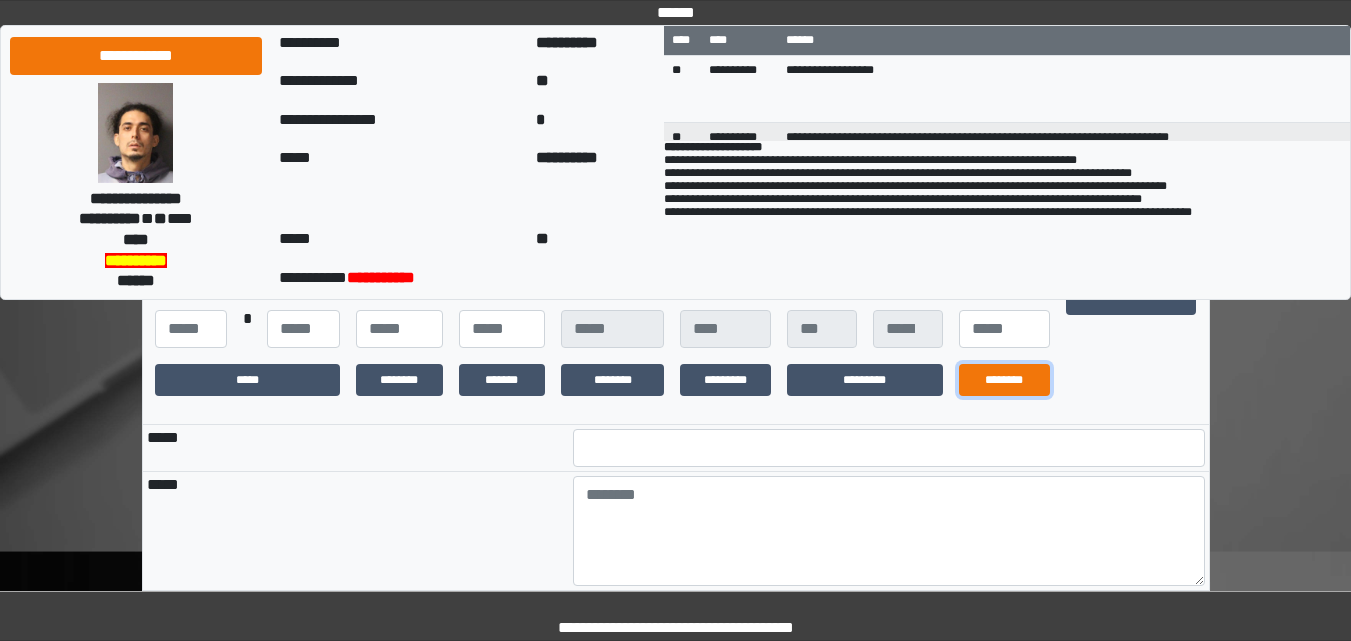 click on "********" at bounding box center [1004, 380] 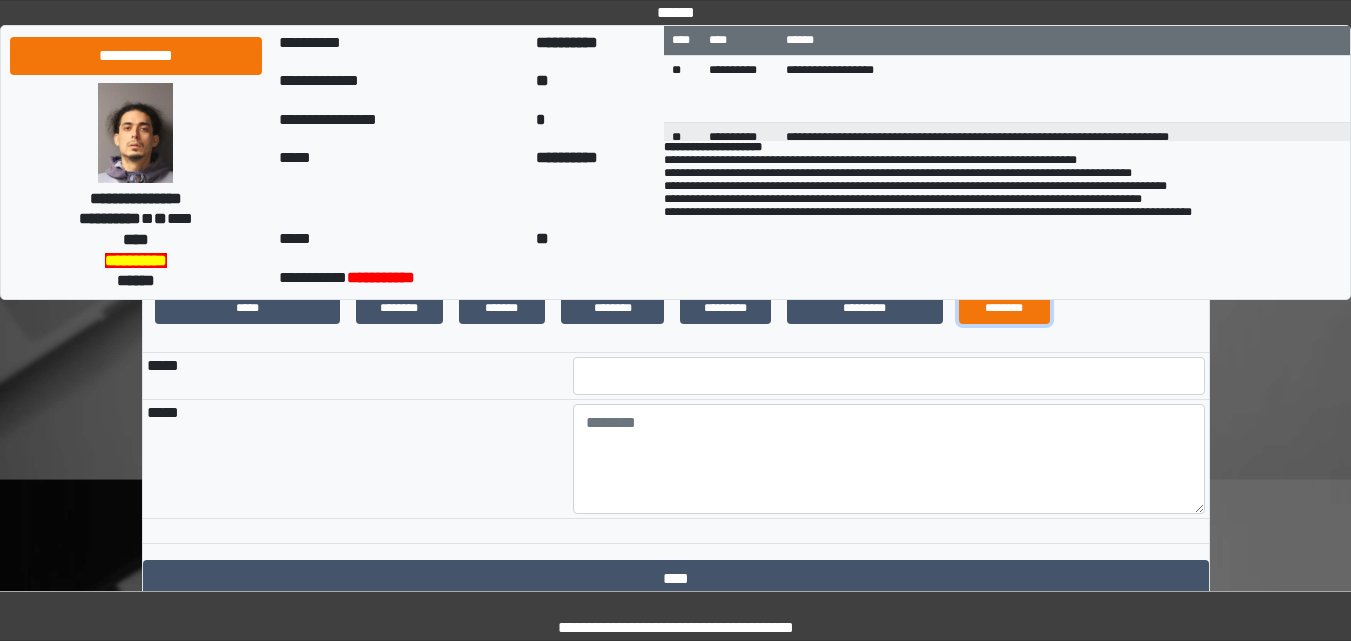 scroll, scrollTop: 366, scrollLeft: 0, axis: vertical 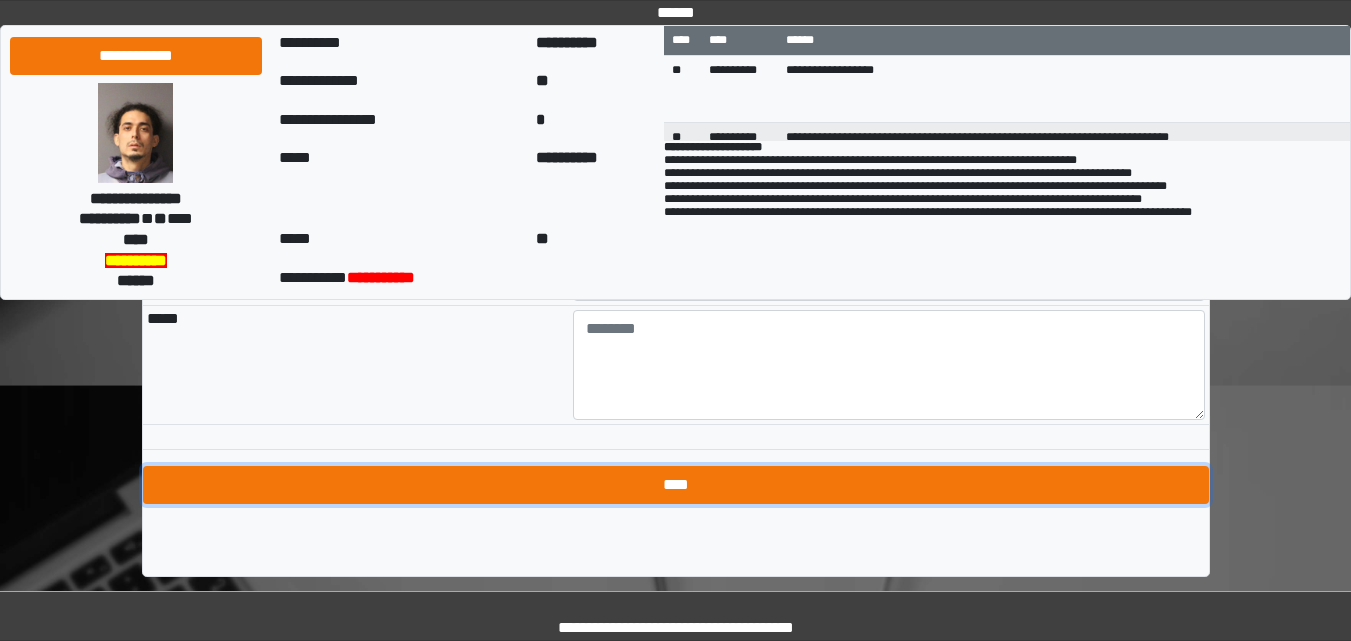 click on "****" at bounding box center [676, 485] 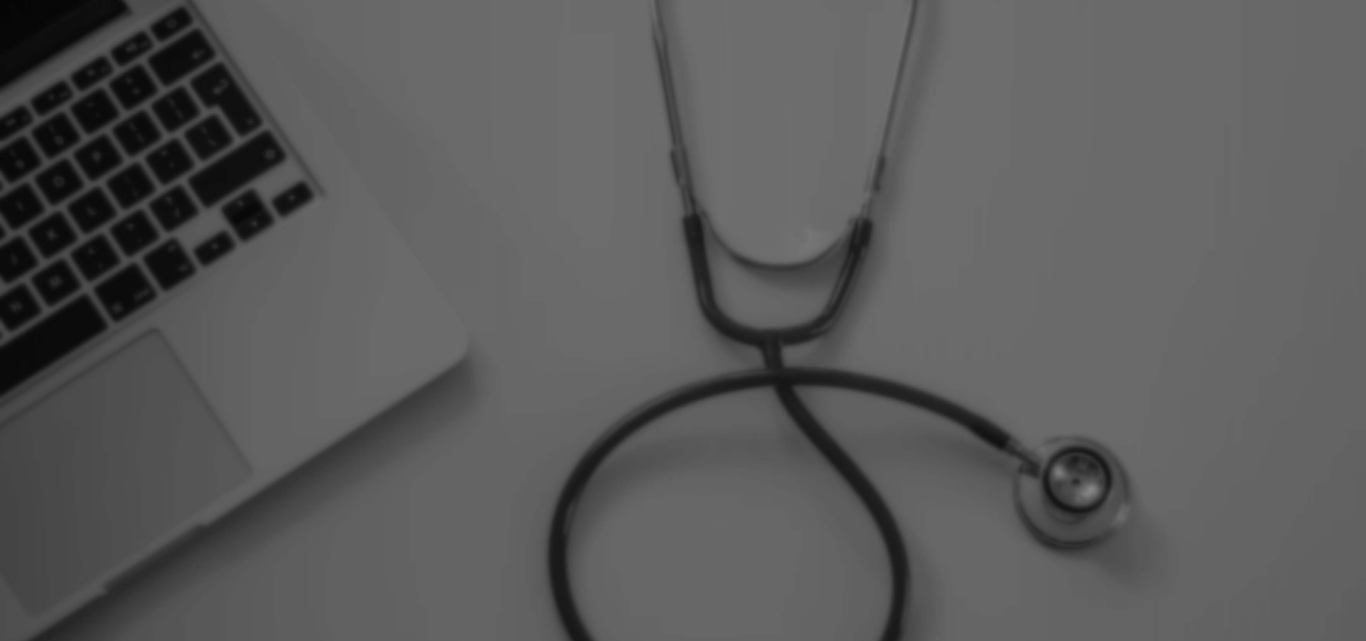 scroll, scrollTop: 0, scrollLeft: 0, axis: both 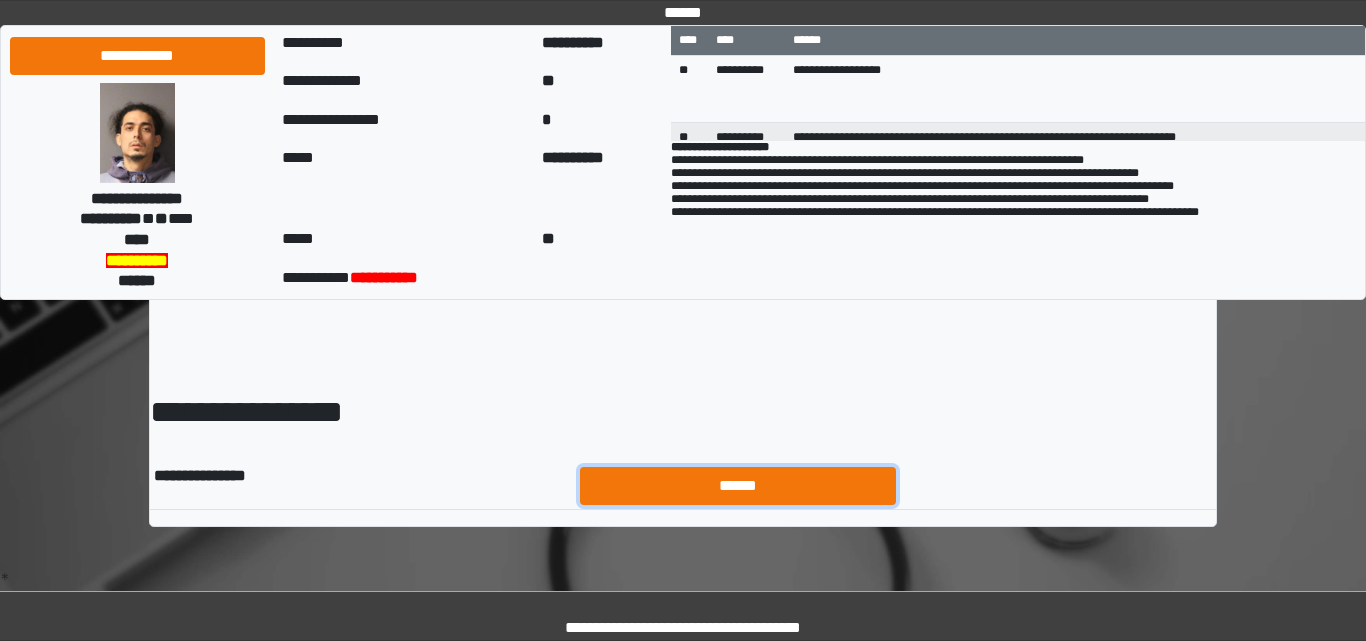 click on "******" at bounding box center (738, 486) 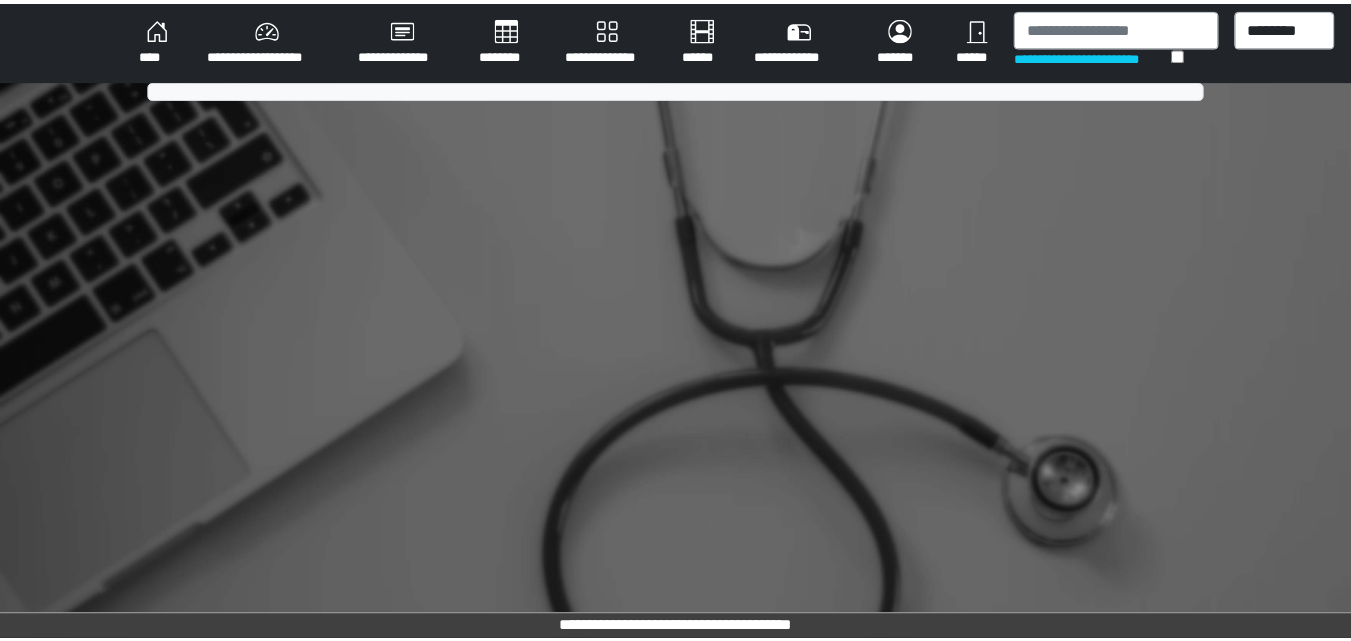 scroll, scrollTop: 0, scrollLeft: 0, axis: both 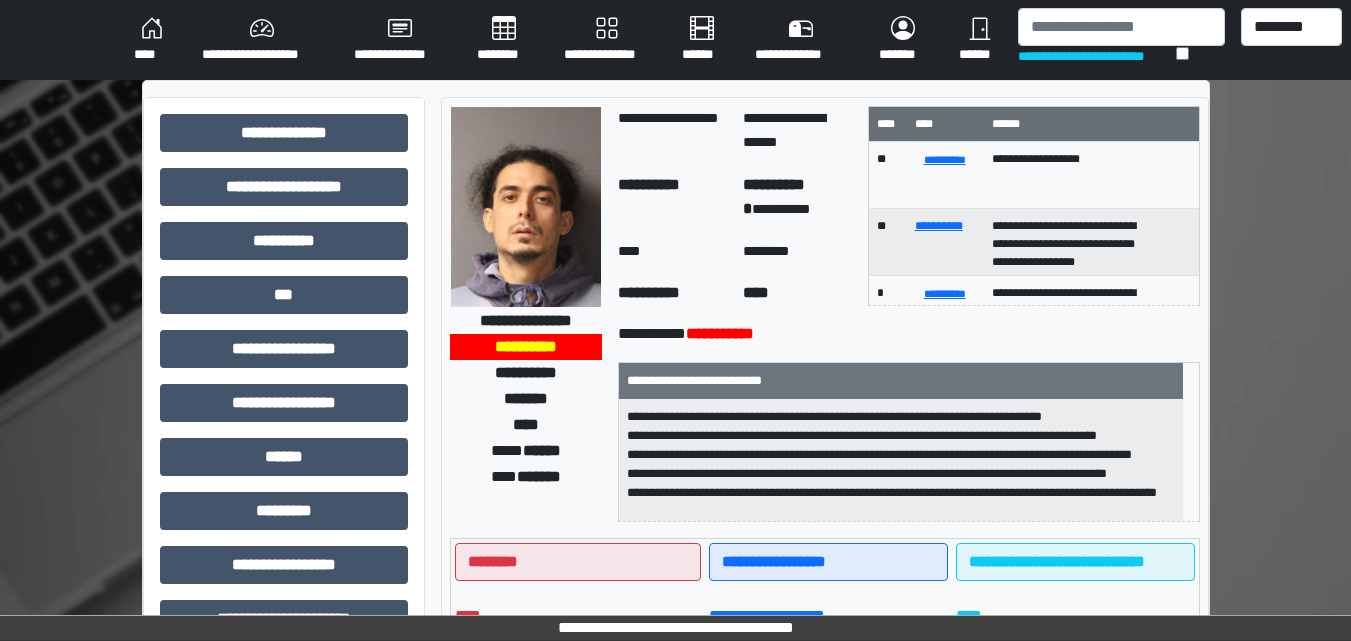 drag, startPoint x: 1025, startPoint y: 50, endPoint x: 1033, endPoint y: 30, distance: 21.540659 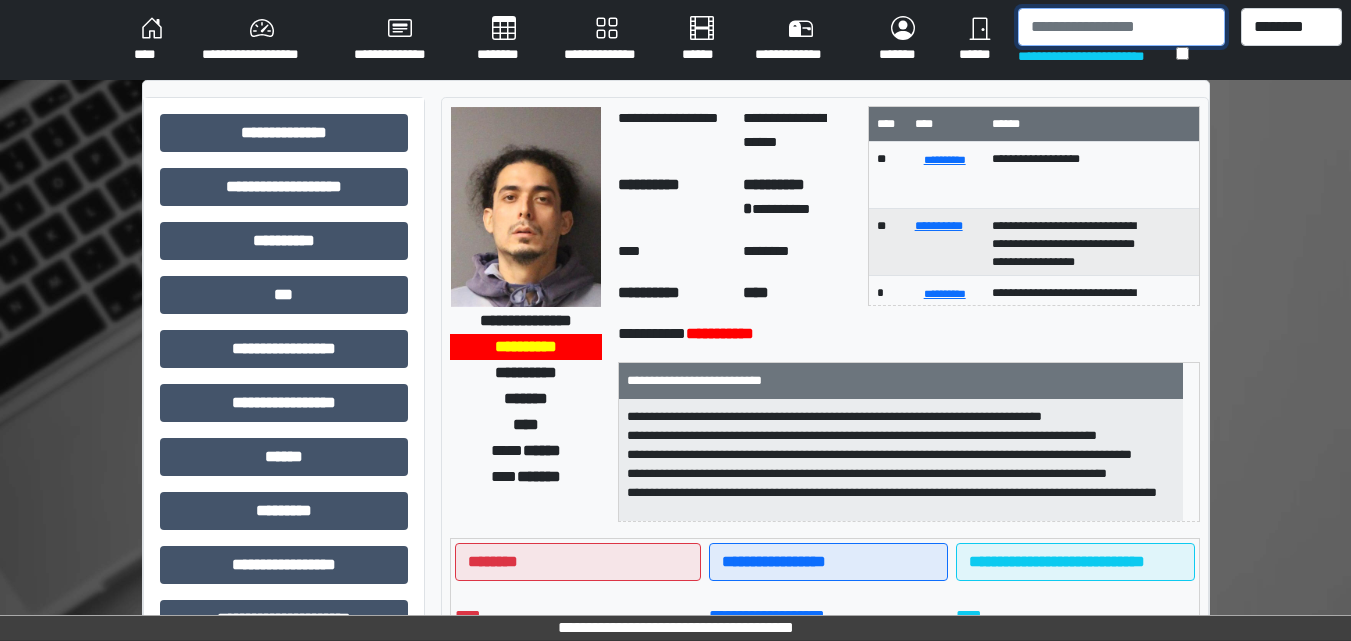 click at bounding box center [1121, 27] 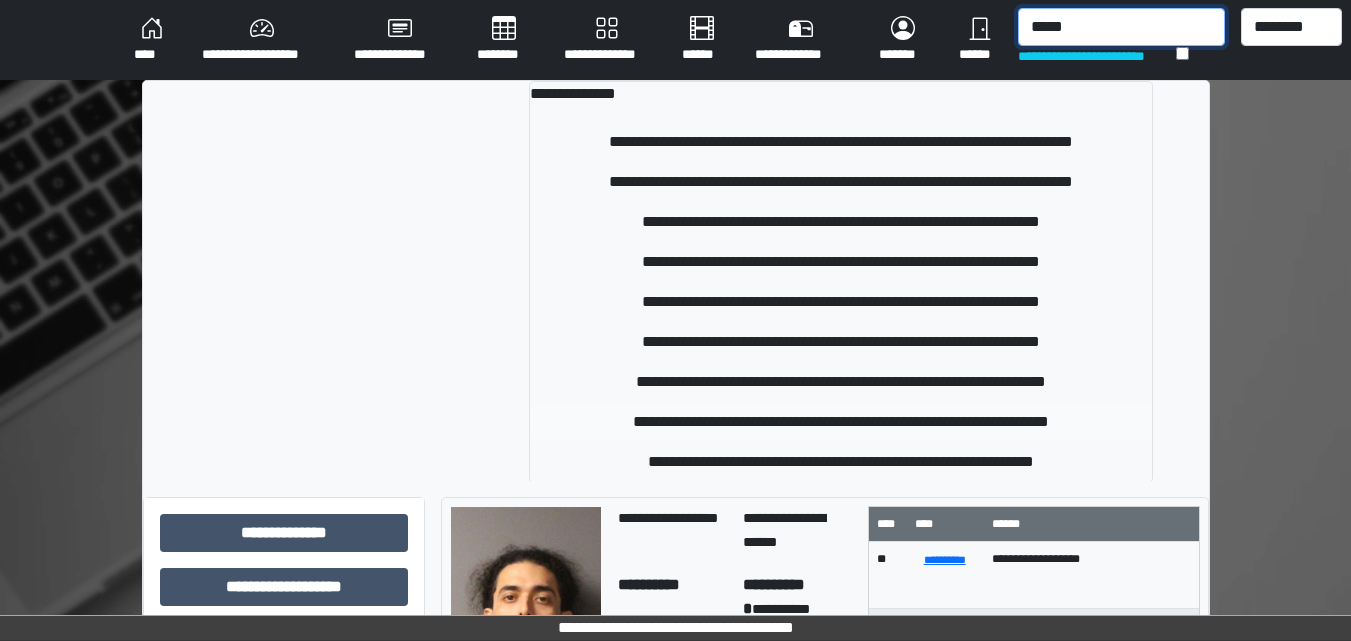 type on "*****" 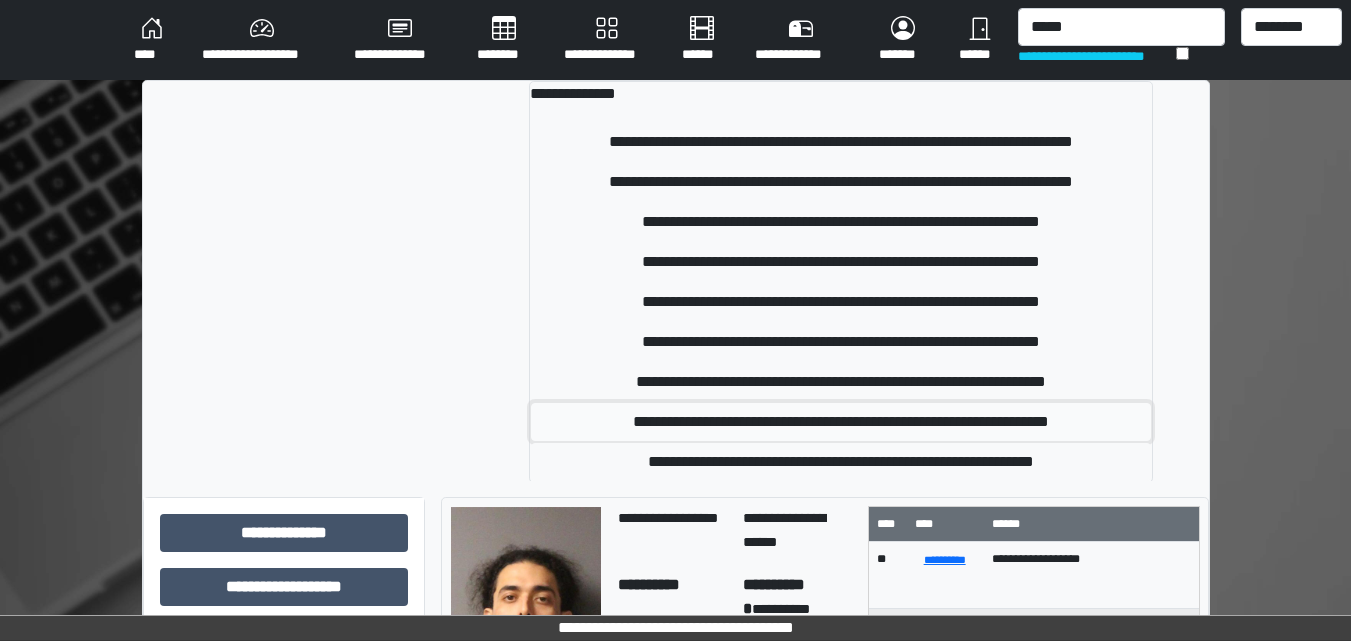 click on "**********" at bounding box center [841, 422] 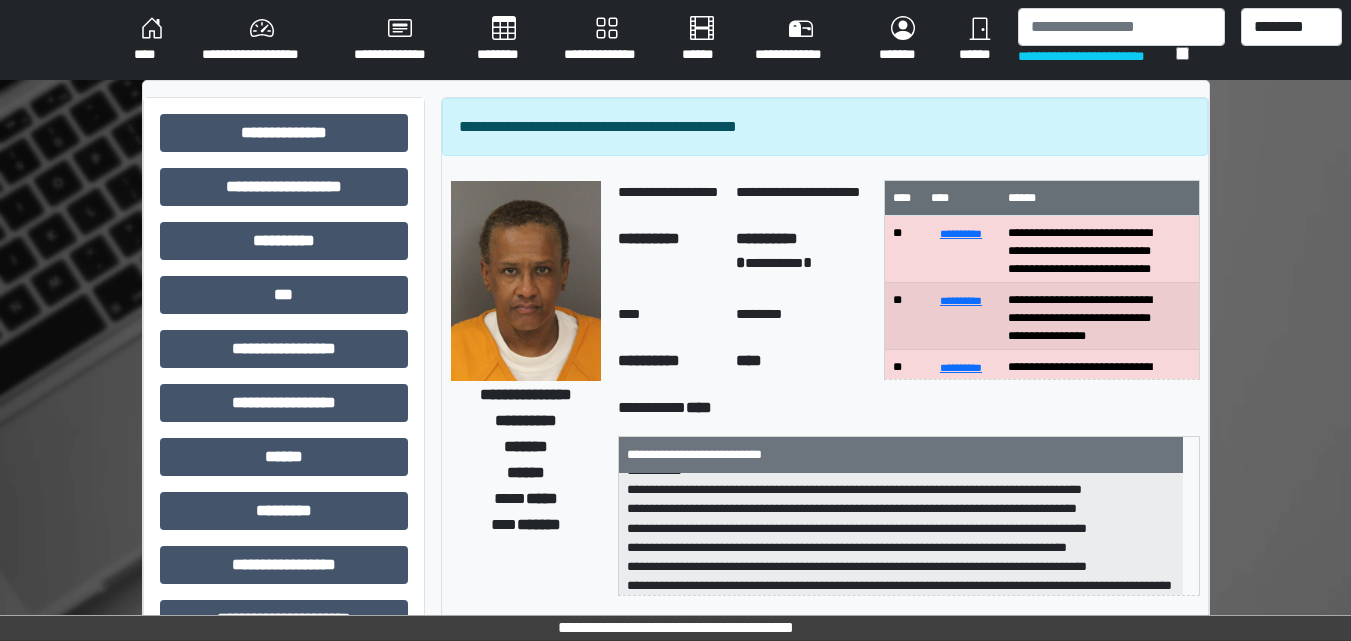 scroll, scrollTop: 300, scrollLeft: 0, axis: vertical 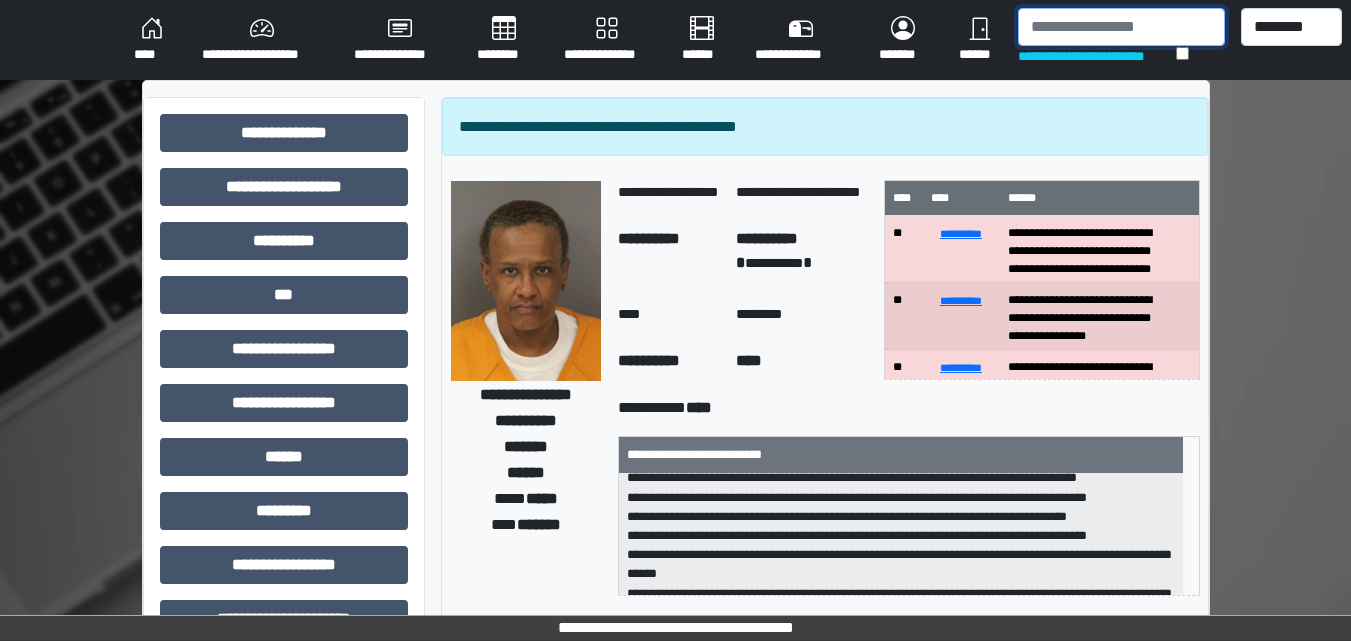 click at bounding box center (1121, 27) 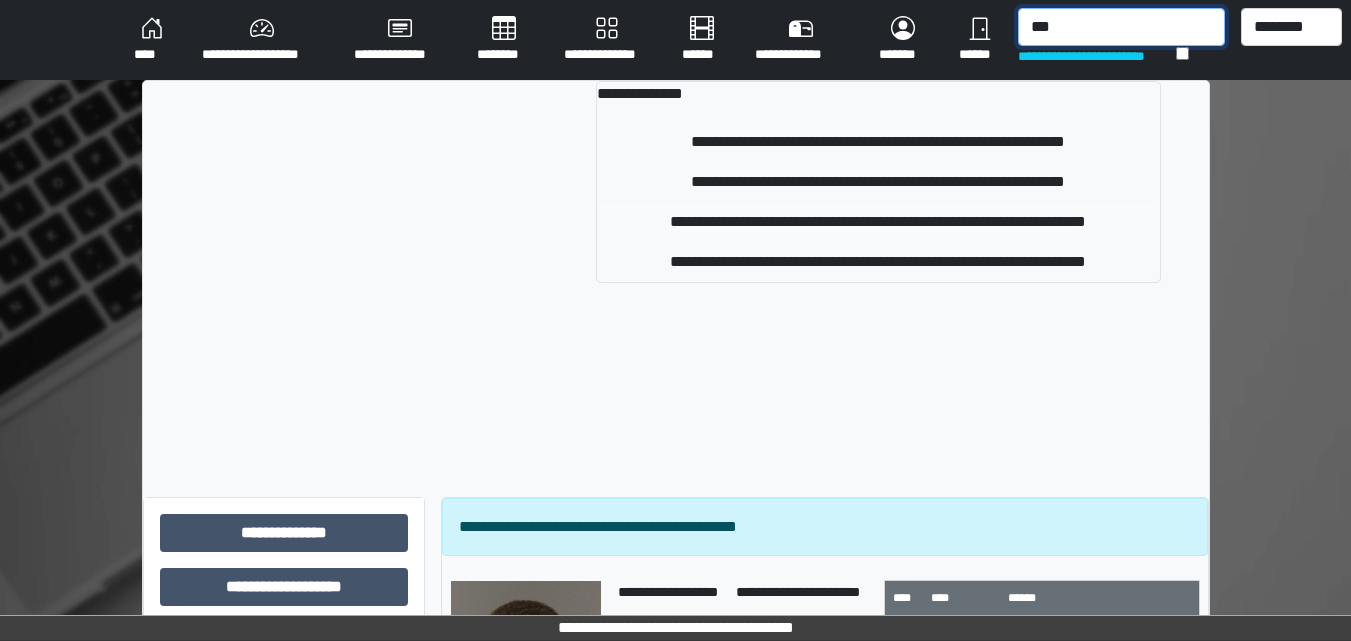 type on "***" 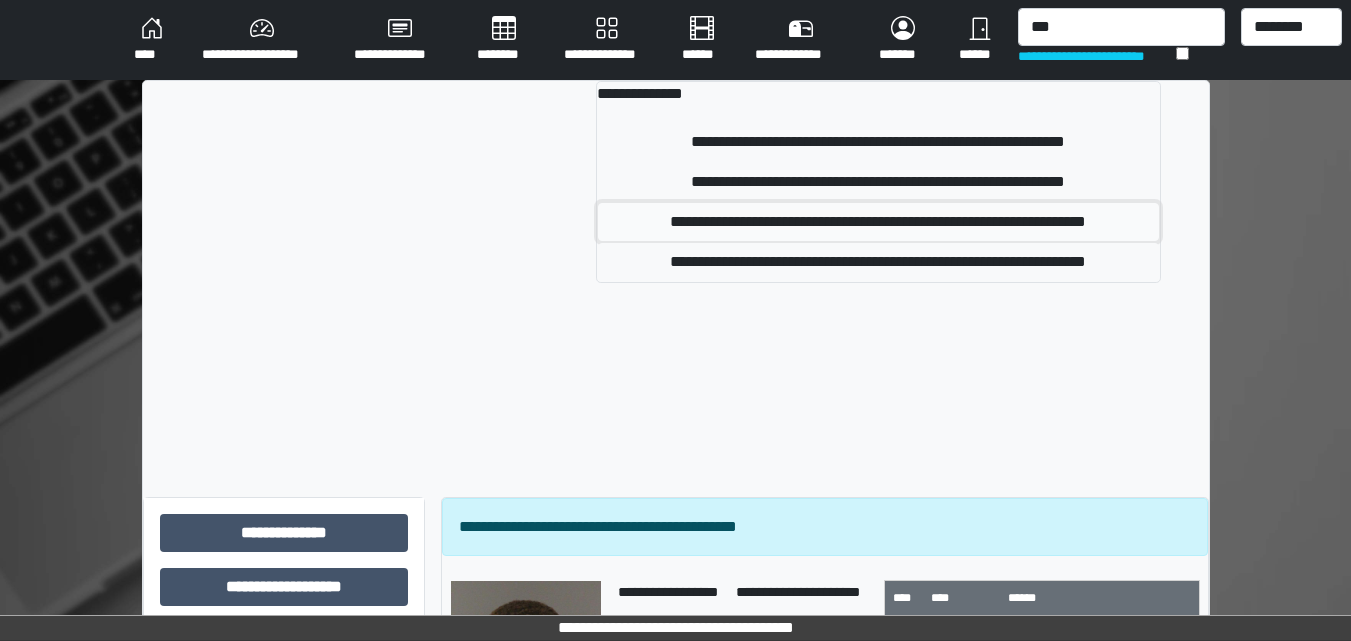 click on "**********" at bounding box center (878, 222) 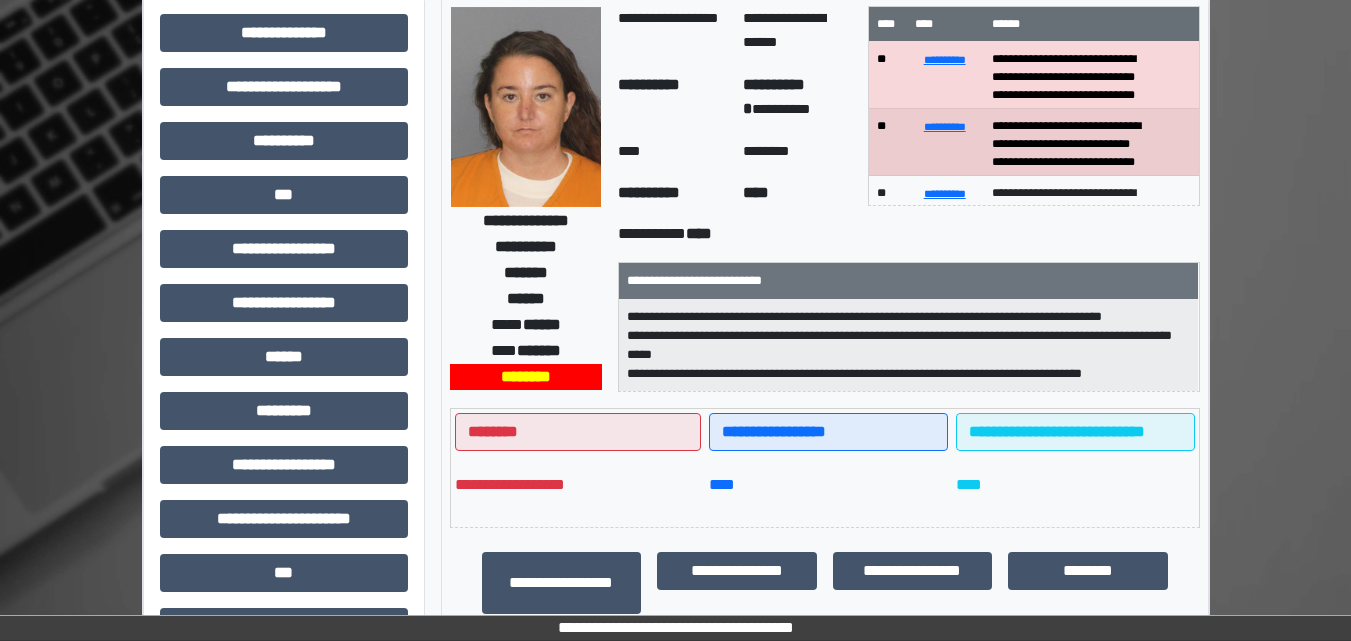 scroll, scrollTop: 0, scrollLeft: 0, axis: both 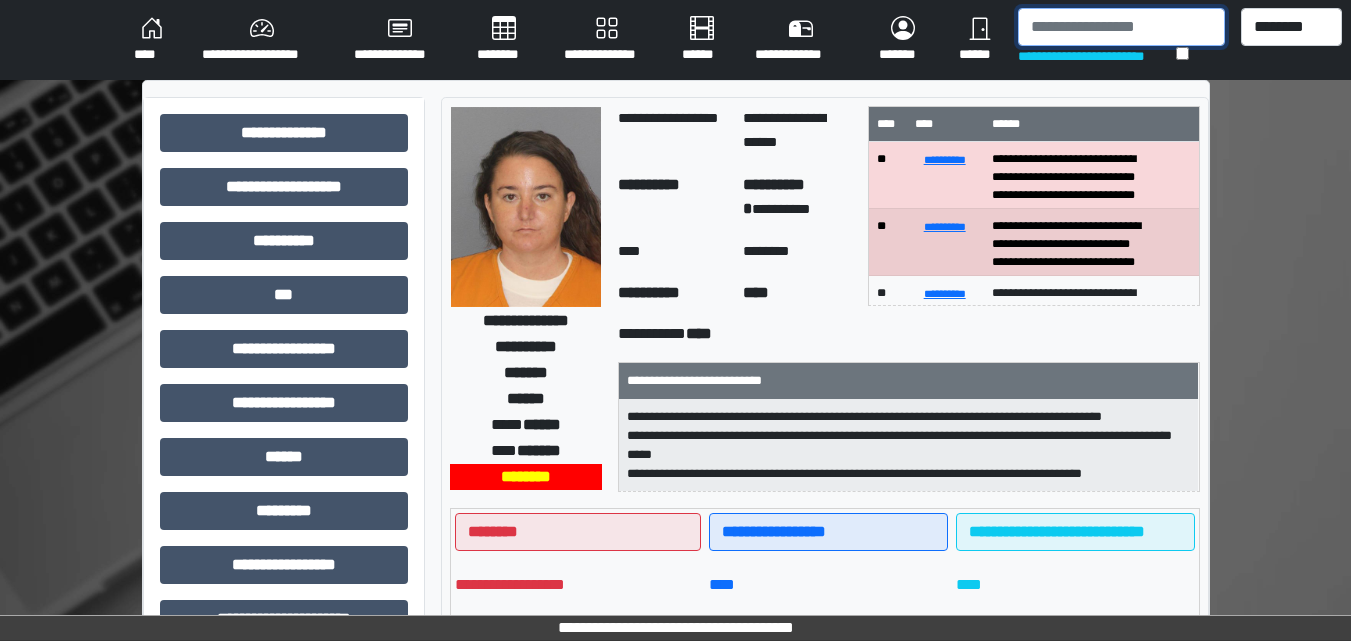 click at bounding box center (1121, 27) 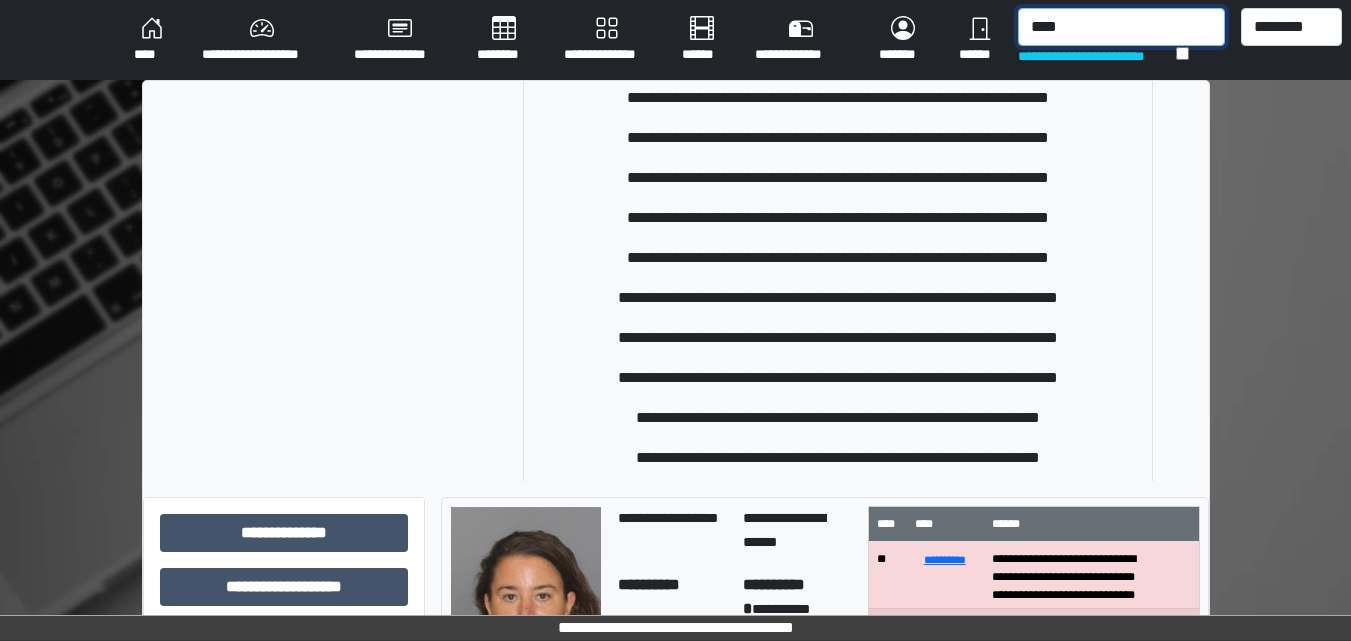 scroll, scrollTop: 400, scrollLeft: 0, axis: vertical 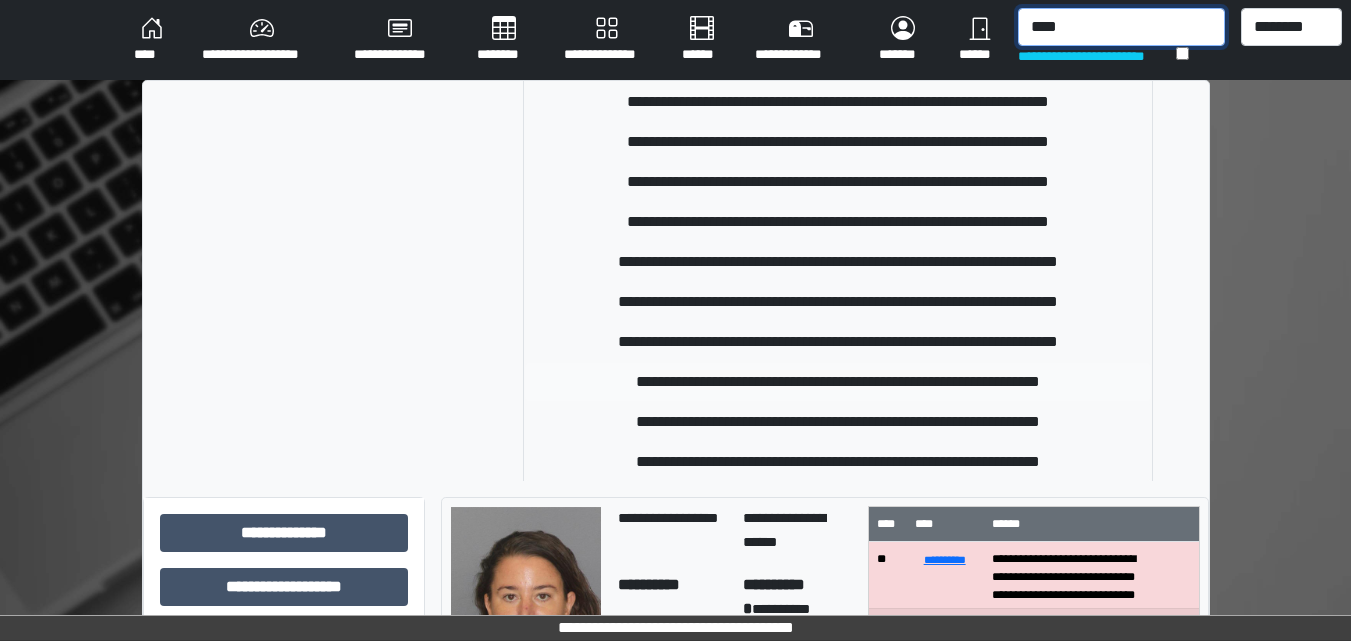 type on "****" 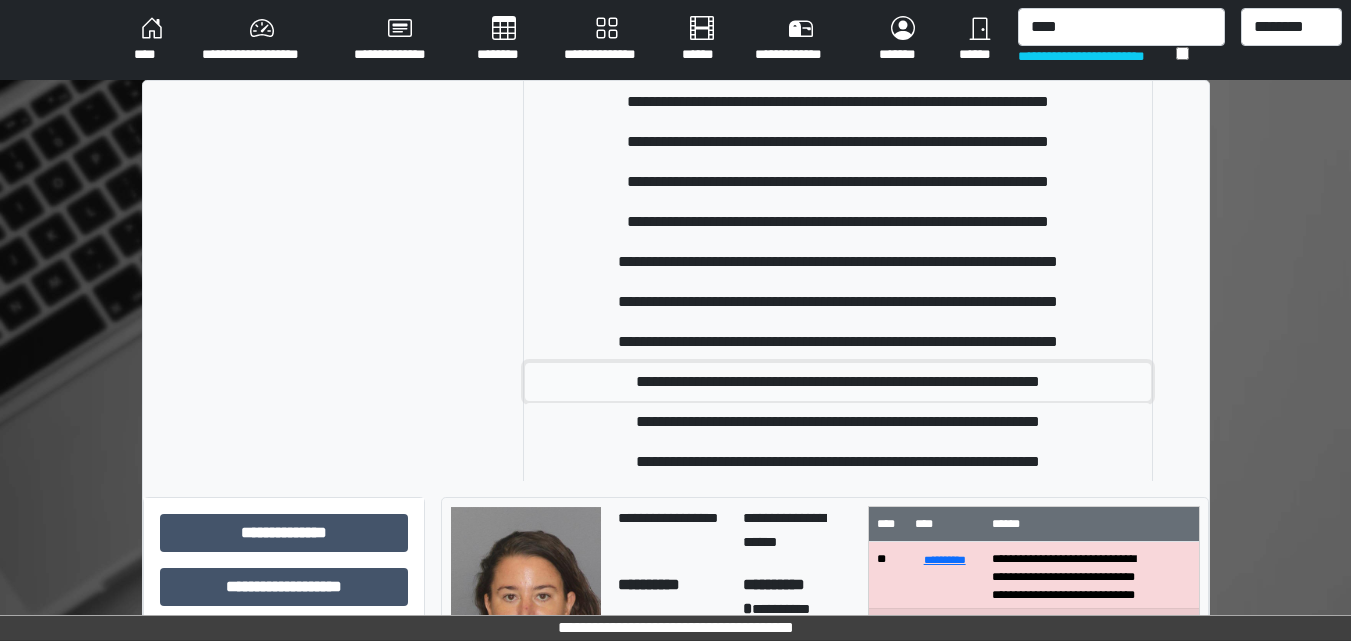click on "**********" at bounding box center (838, 382) 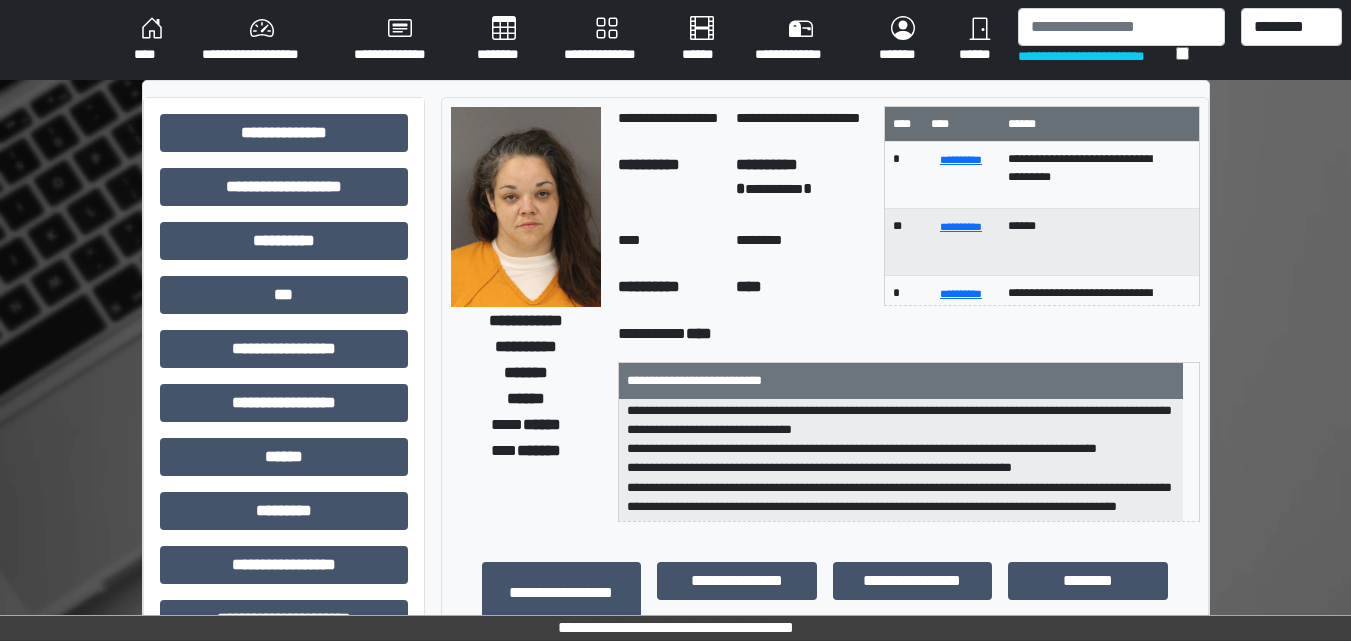 scroll, scrollTop: 0, scrollLeft: 0, axis: both 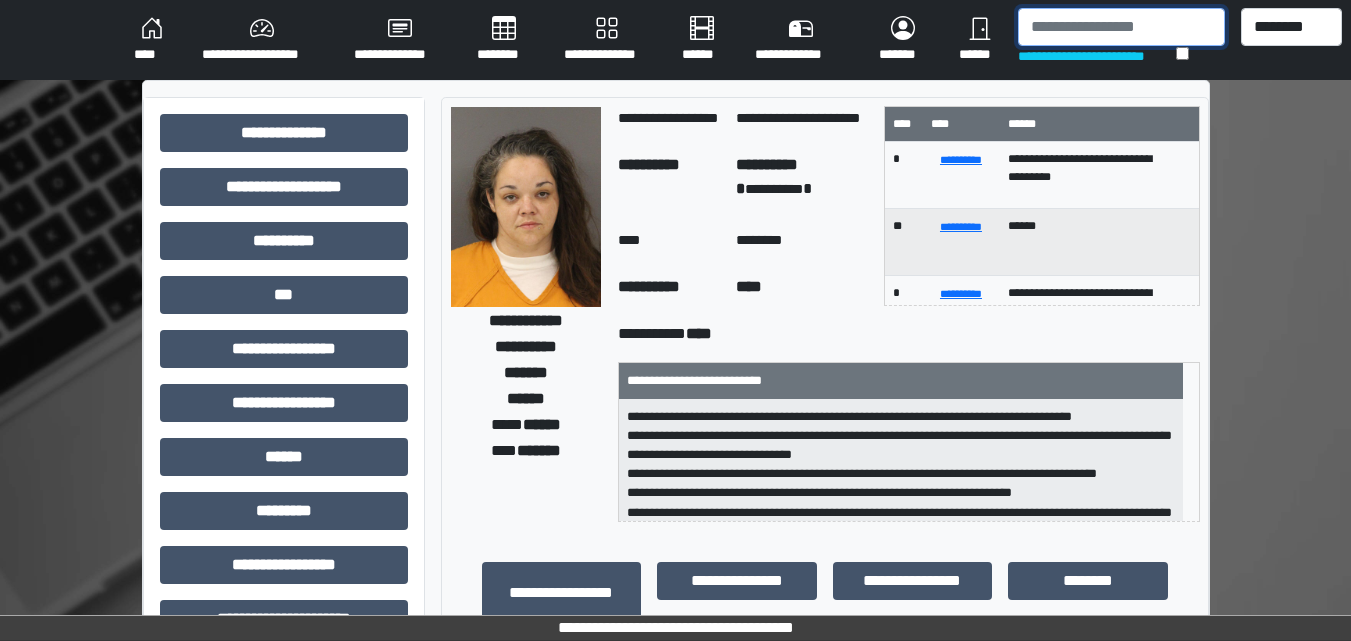 click at bounding box center (1121, 27) 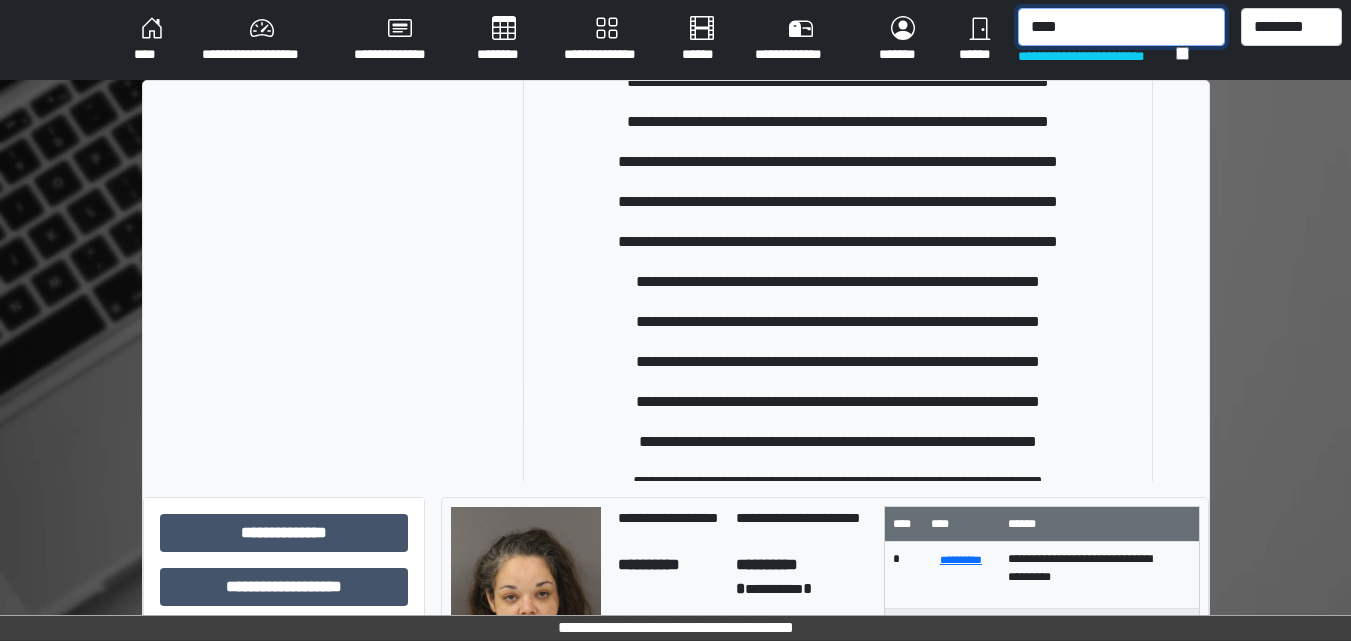 scroll, scrollTop: 600, scrollLeft: 0, axis: vertical 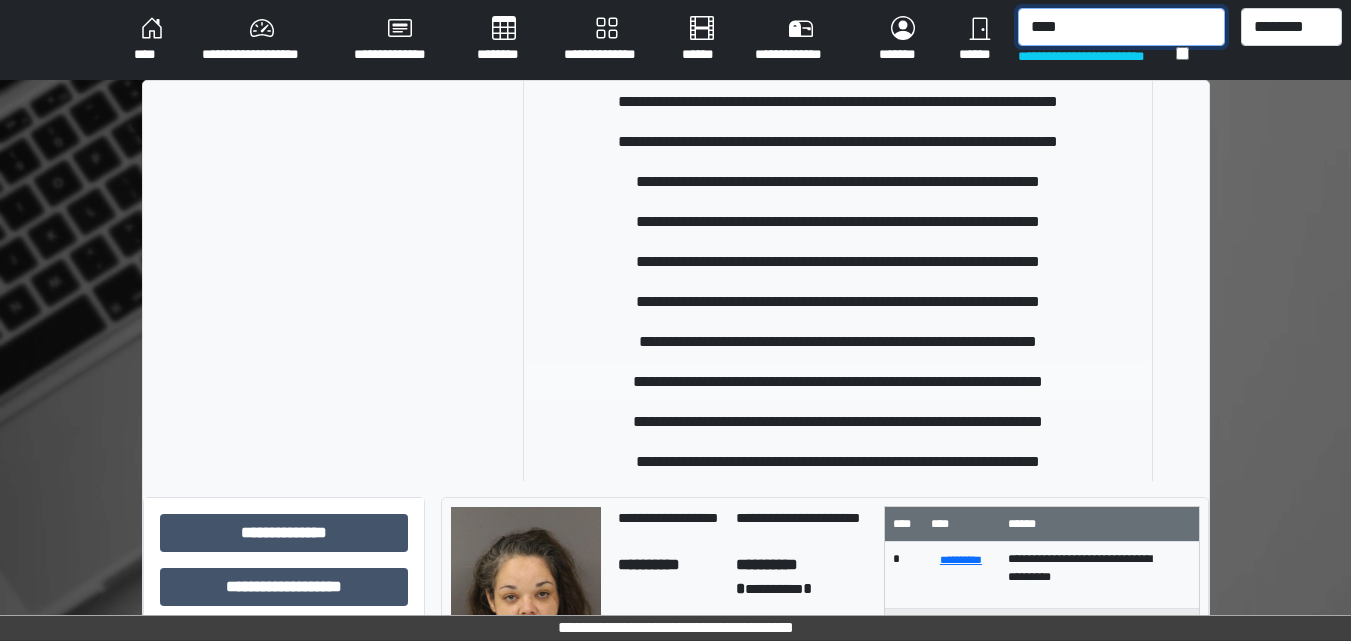 type on "****" 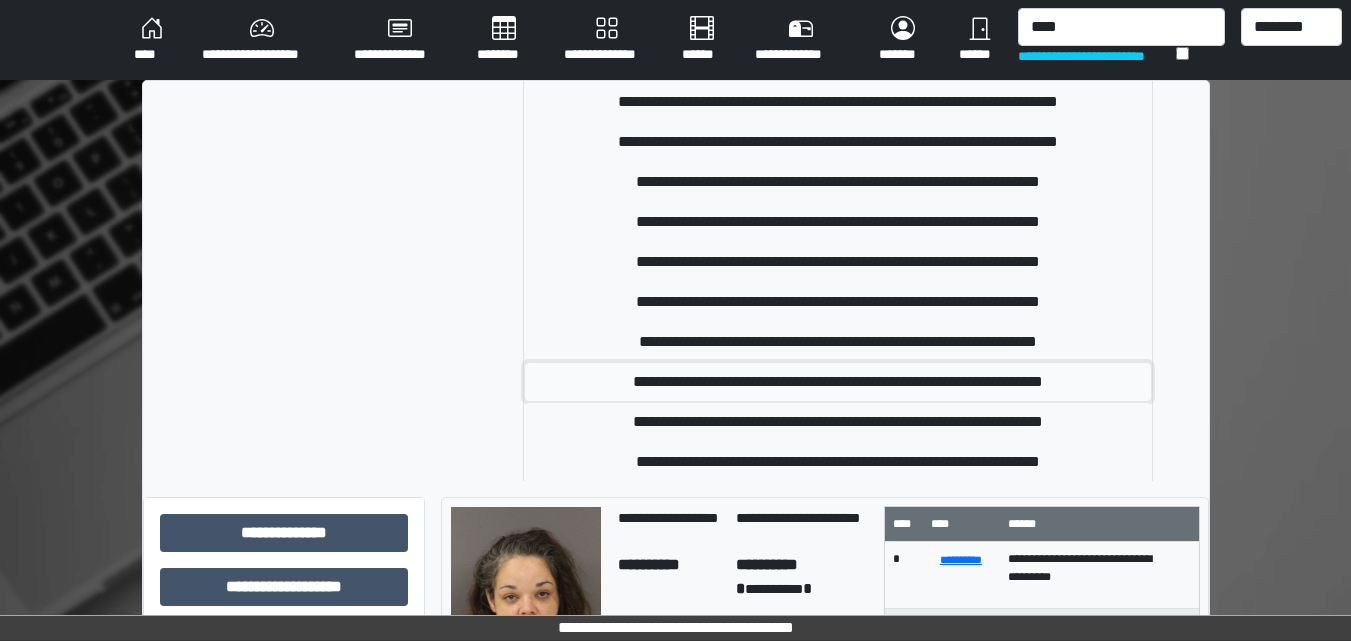 click on "**********" at bounding box center [838, 382] 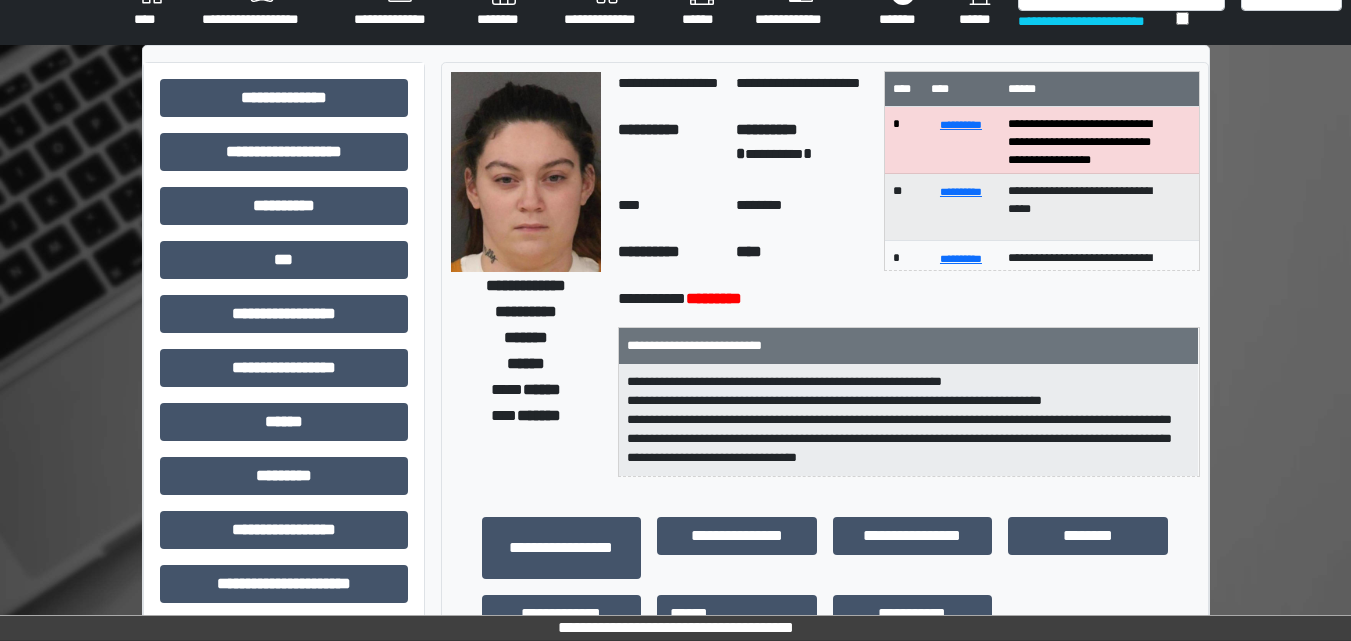 scroll, scrollTop: 0, scrollLeft: 0, axis: both 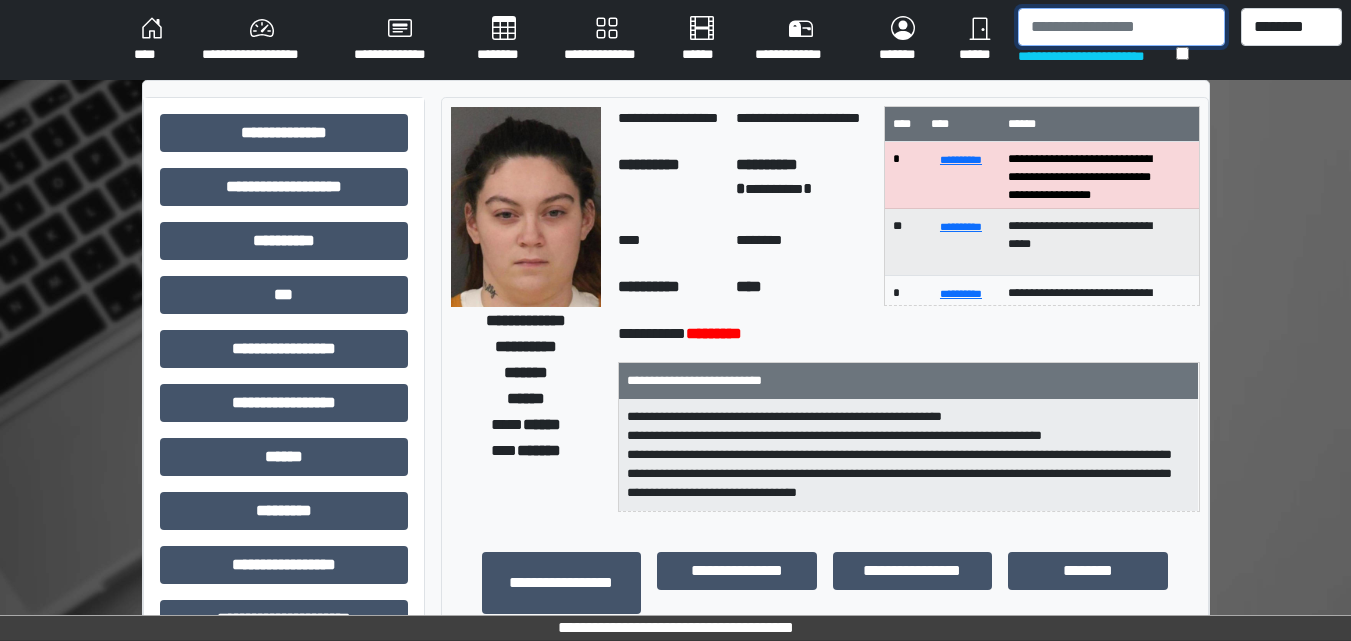 click at bounding box center (1121, 27) 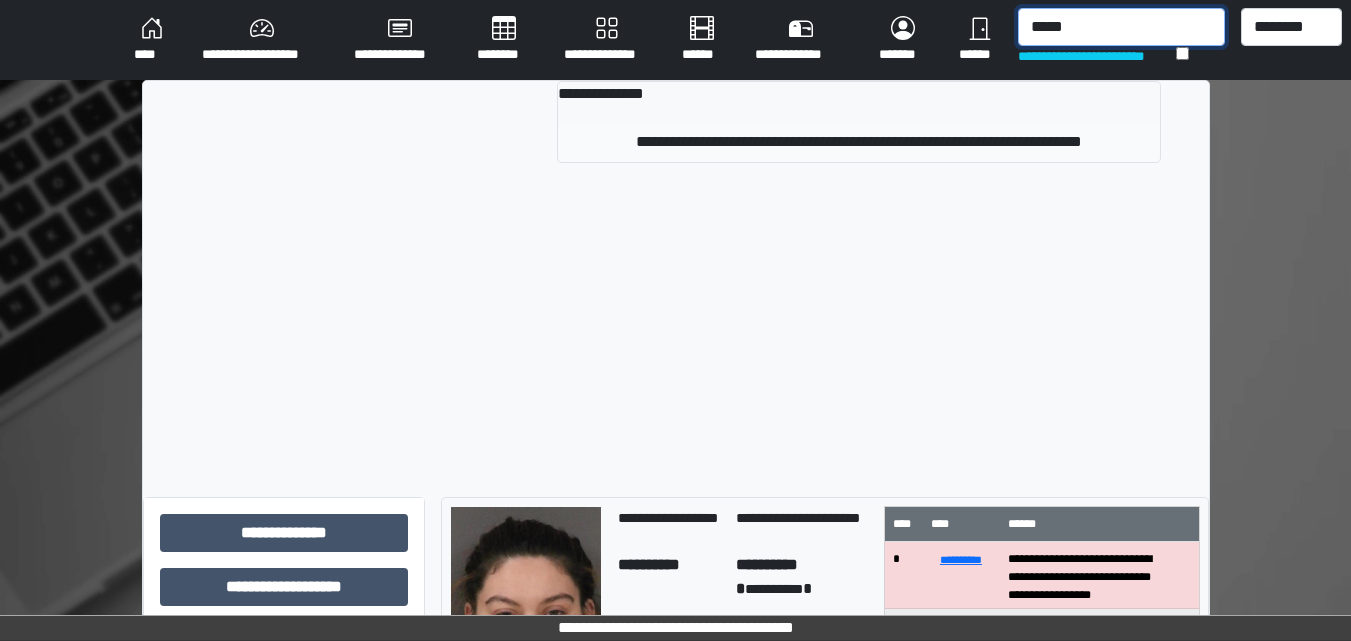 type on "*****" 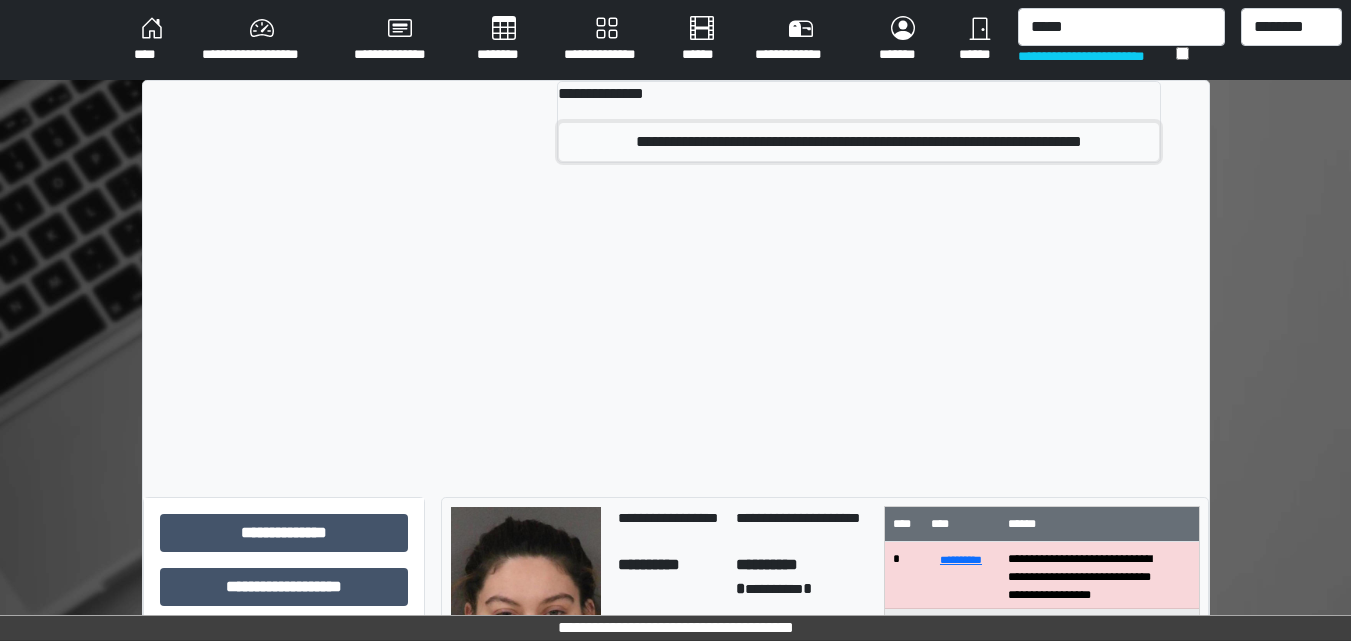 click on "**********" at bounding box center (858, 142) 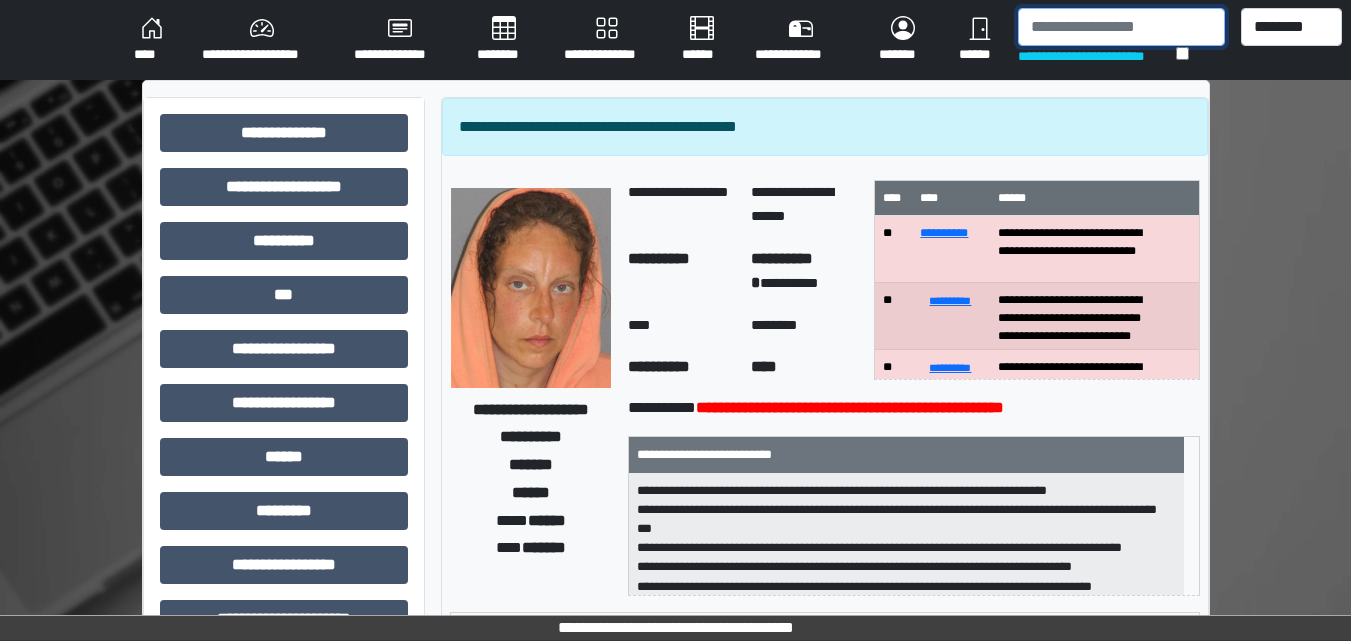 click at bounding box center (1121, 27) 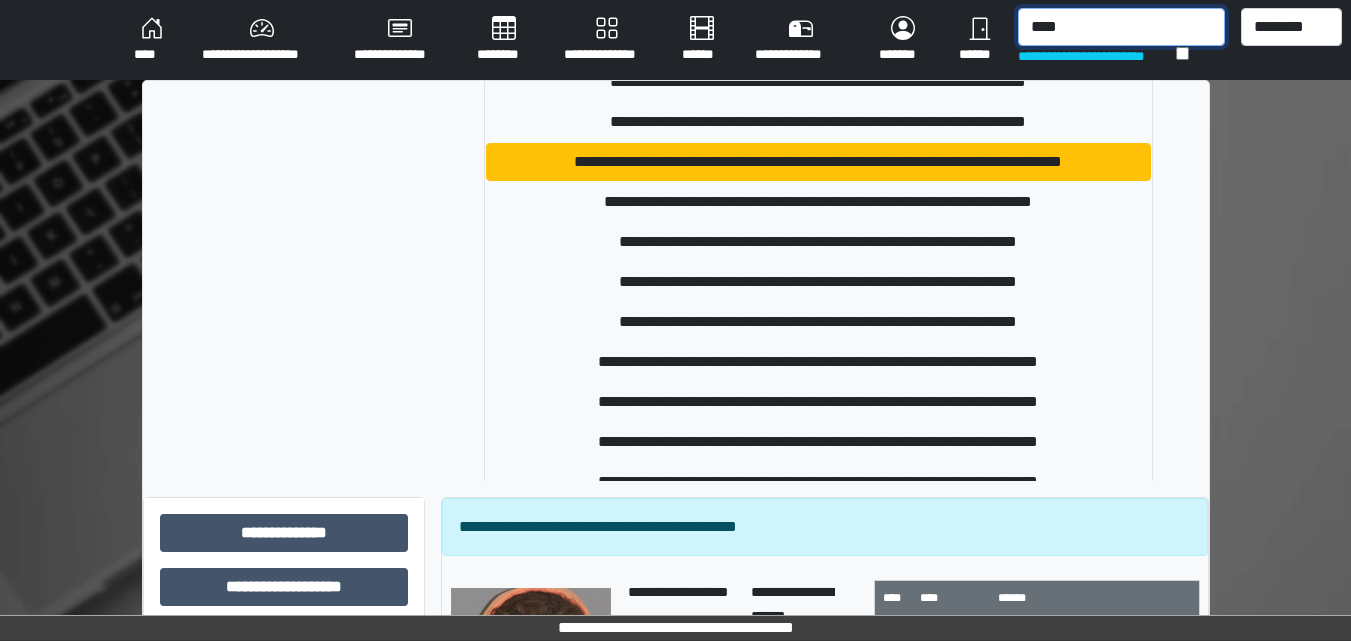 scroll, scrollTop: 1778, scrollLeft: 0, axis: vertical 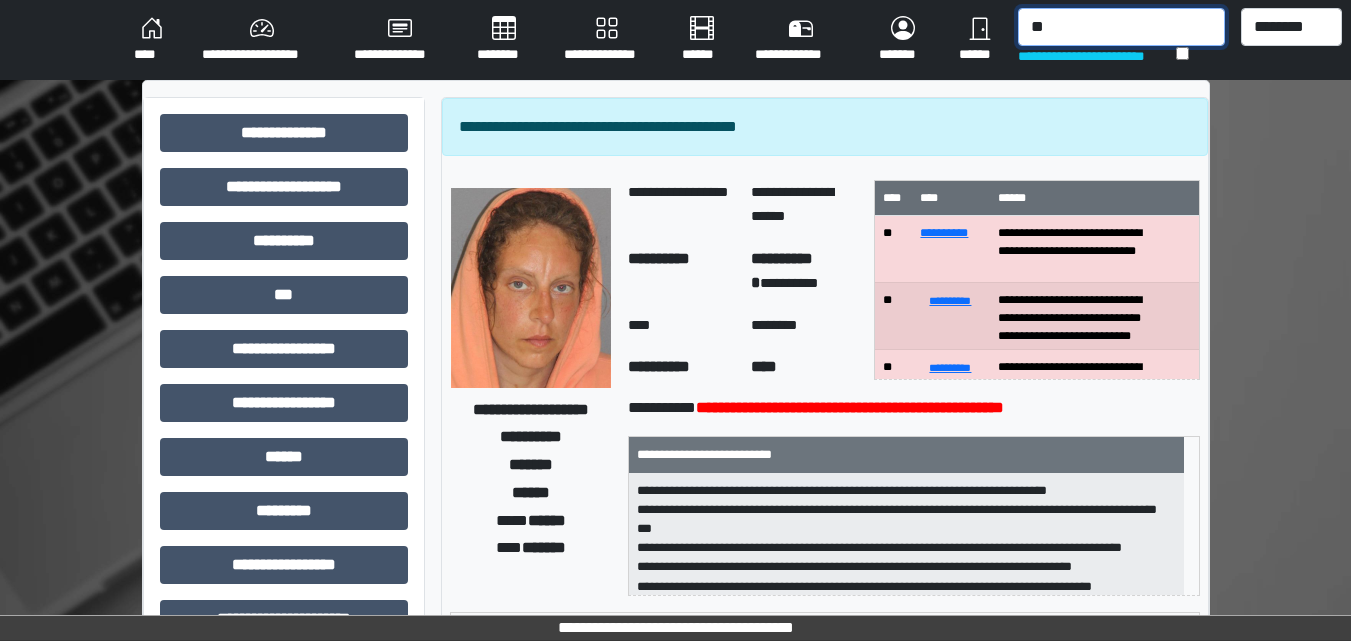 type on "*" 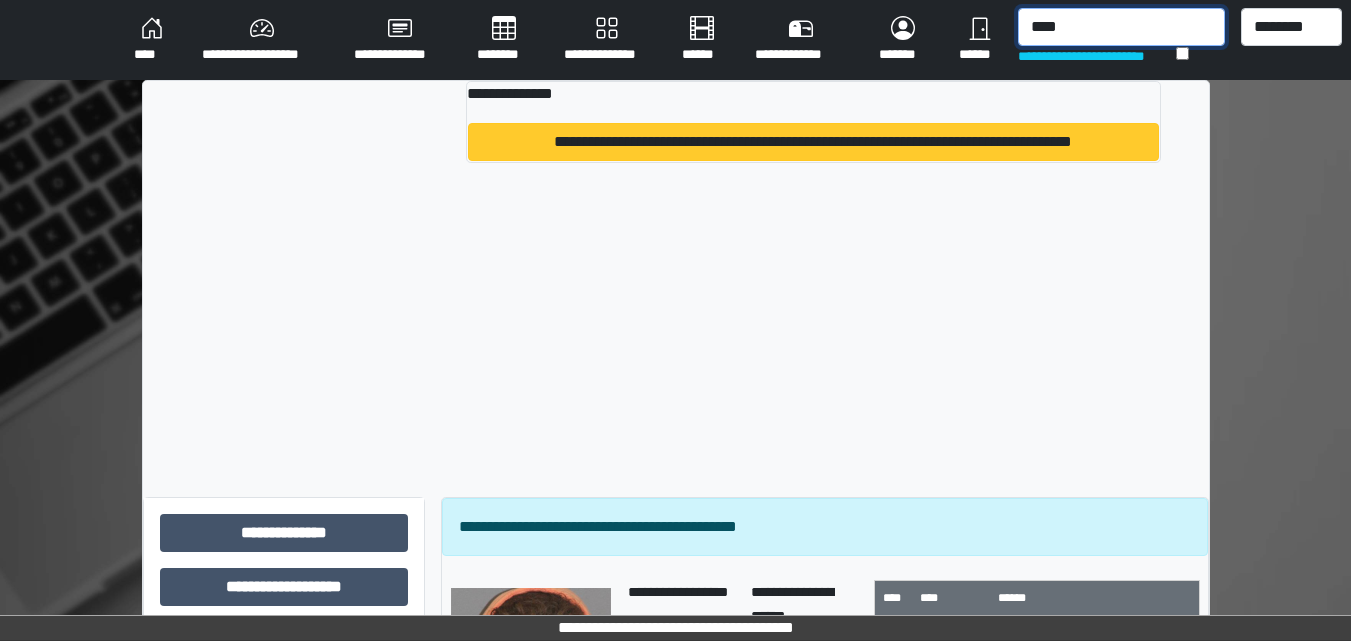 type on "****" 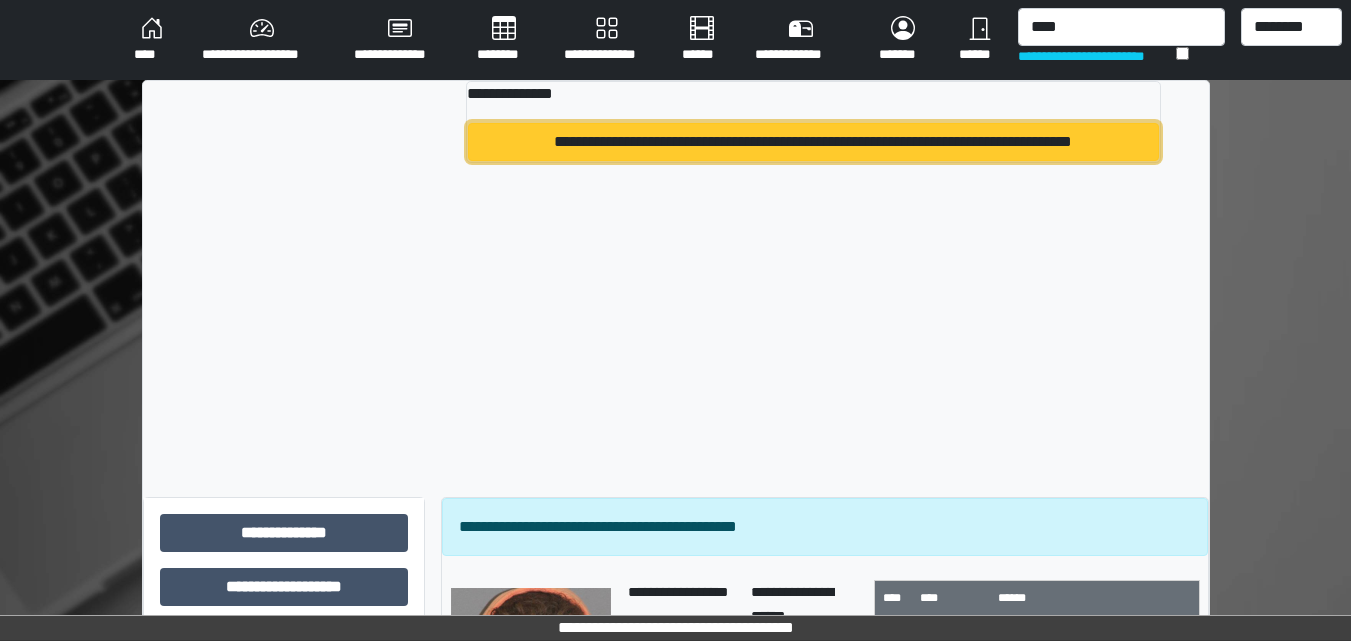 click on "**********" at bounding box center [813, 142] 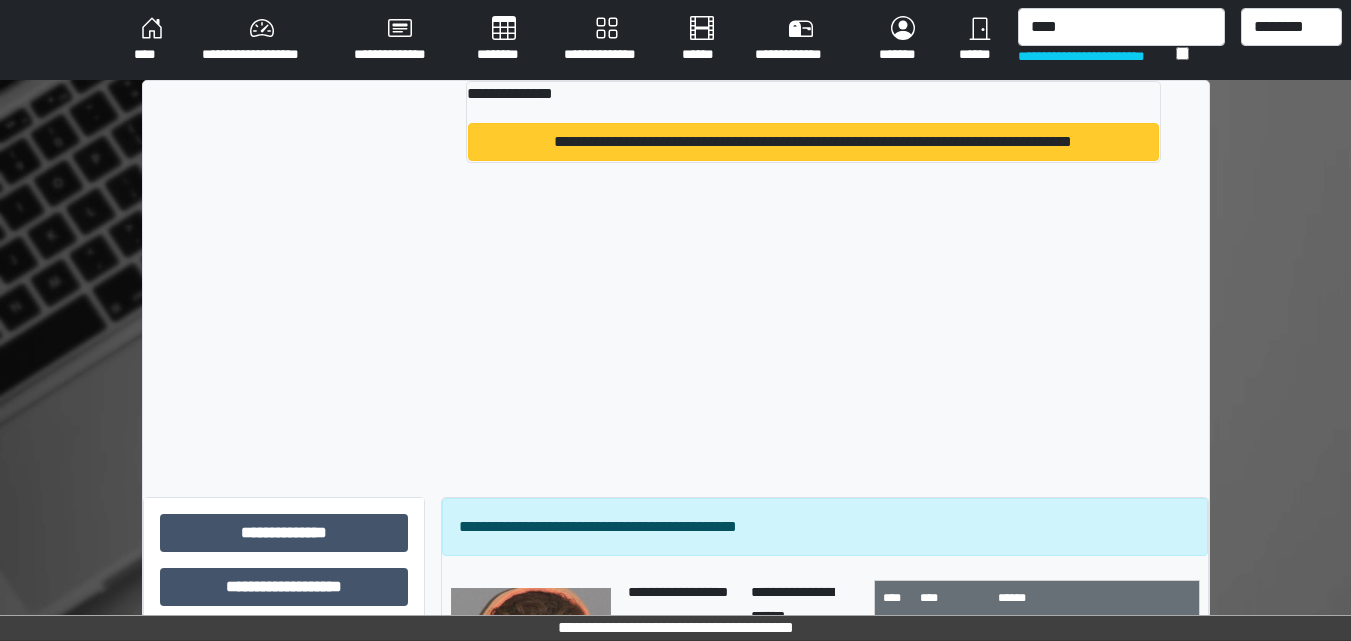 type 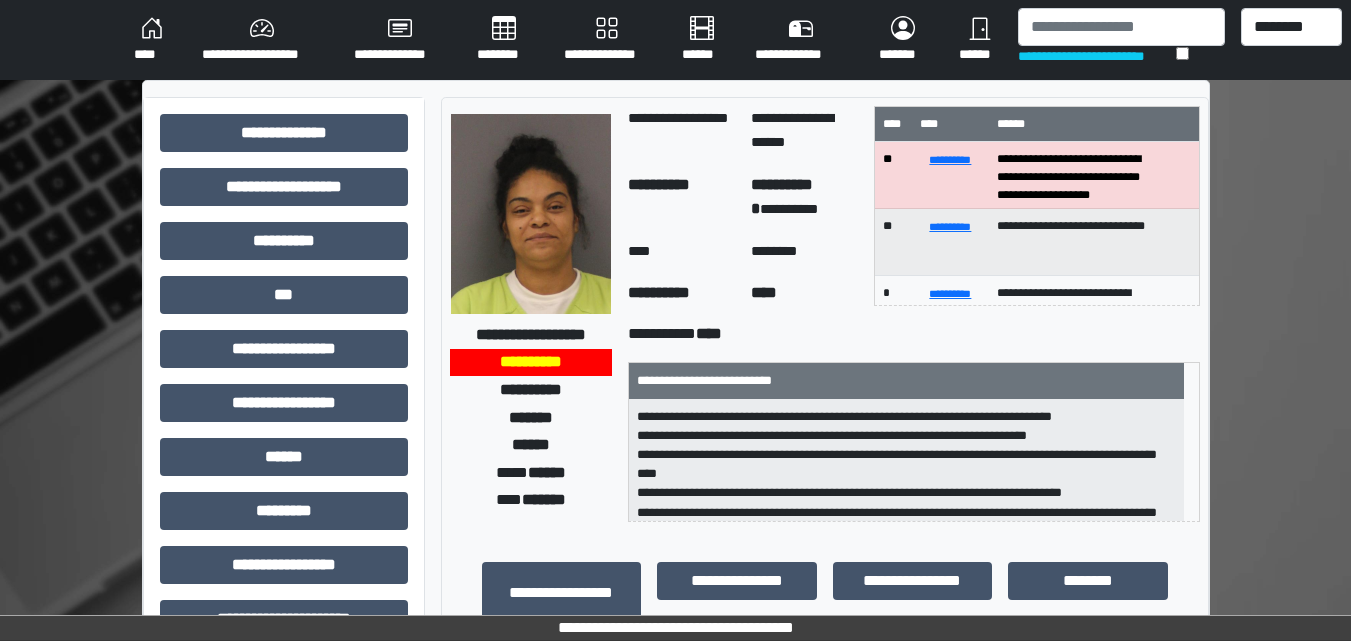 click on "****" at bounding box center (152, 40) 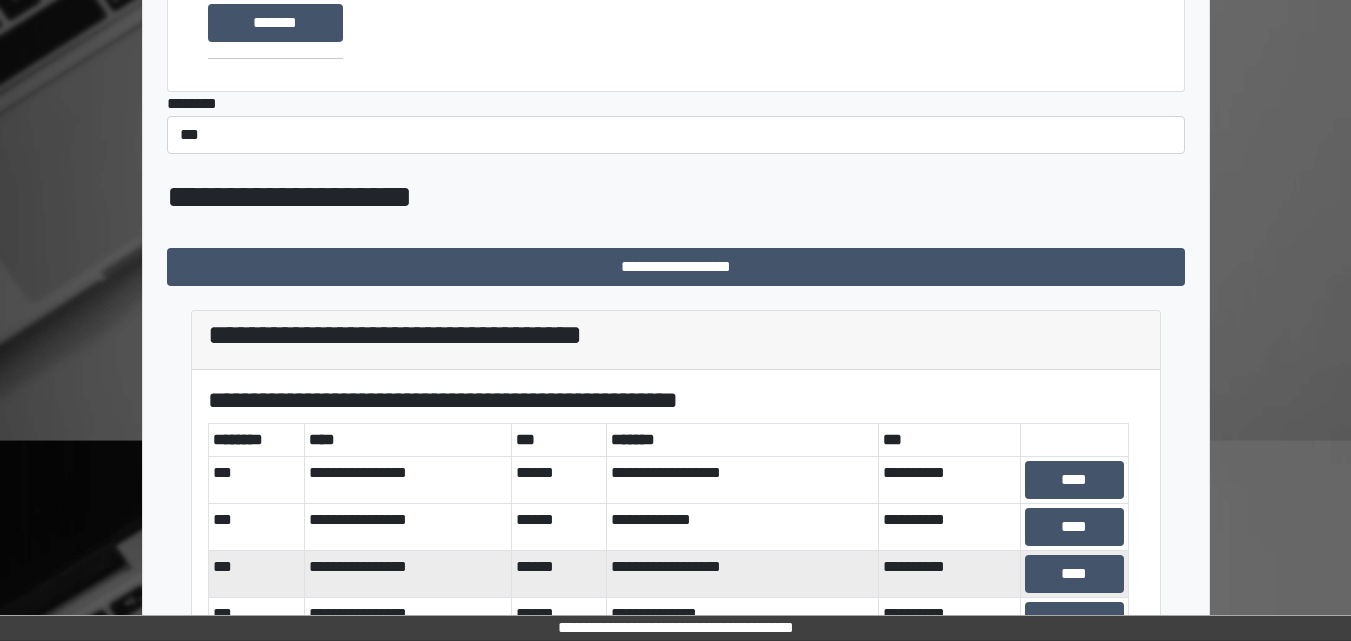 scroll, scrollTop: 391, scrollLeft: 0, axis: vertical 